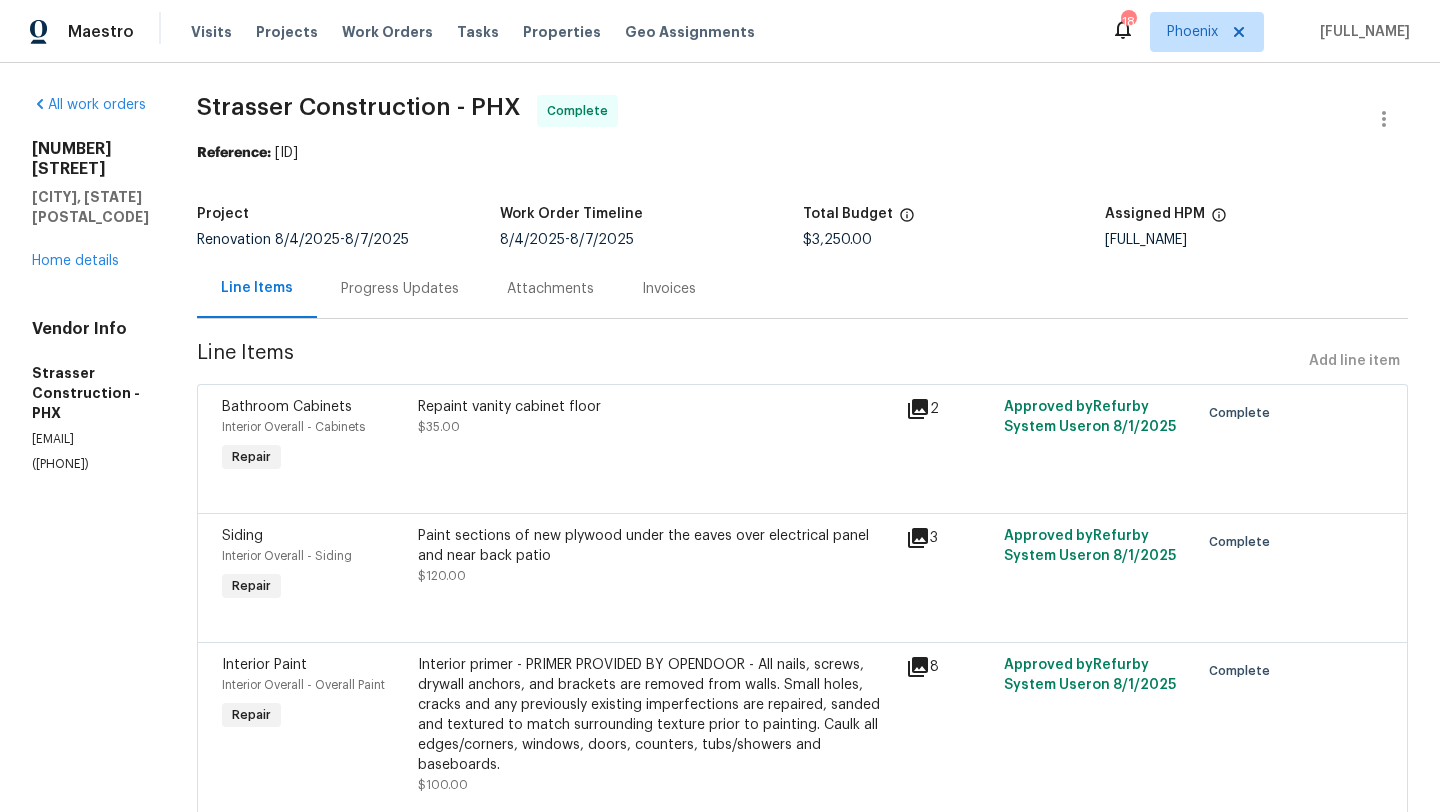 scroll, scrollTop: 0, scrollLeft: 0, axis: both 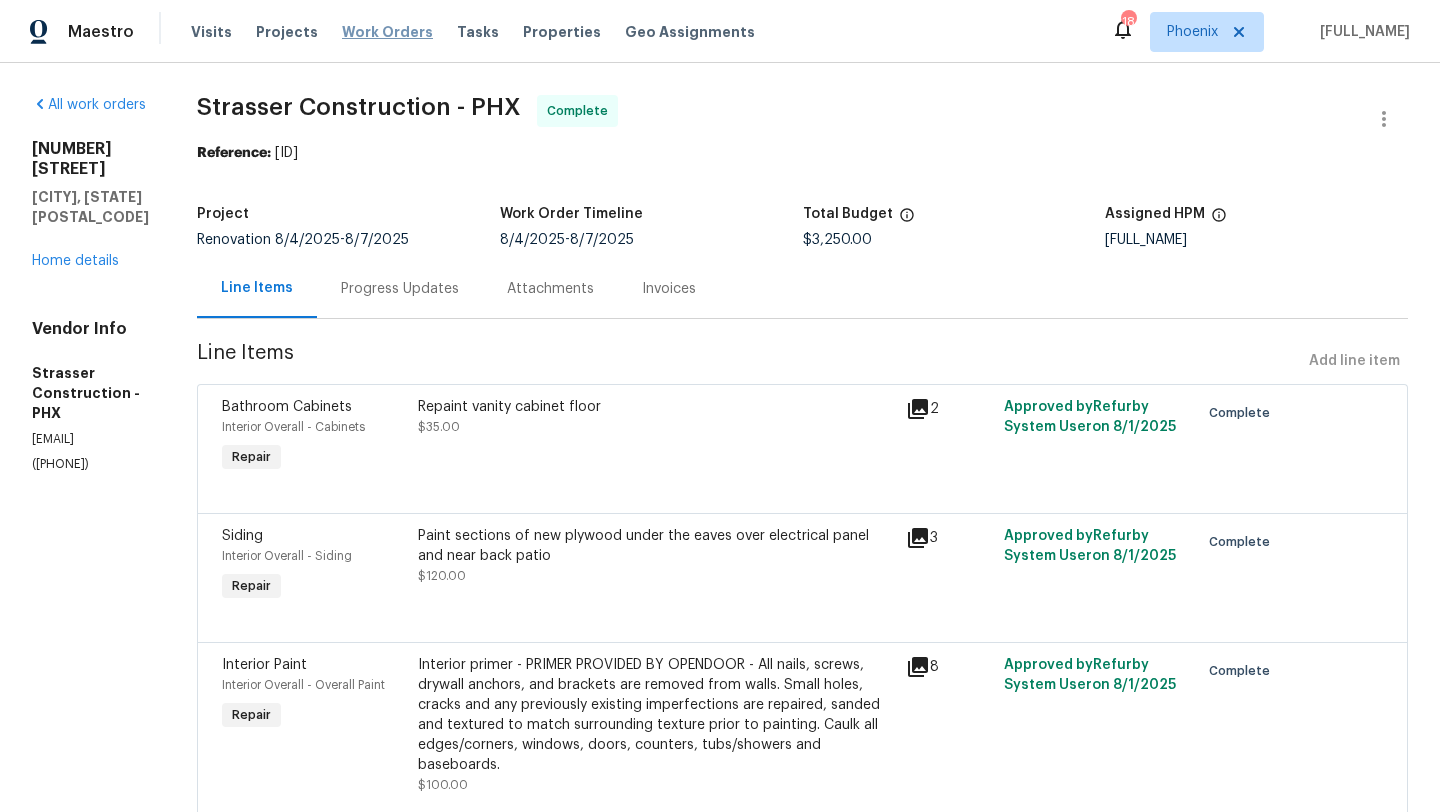 click on "Work Orders" at bounding box center (387, 32) 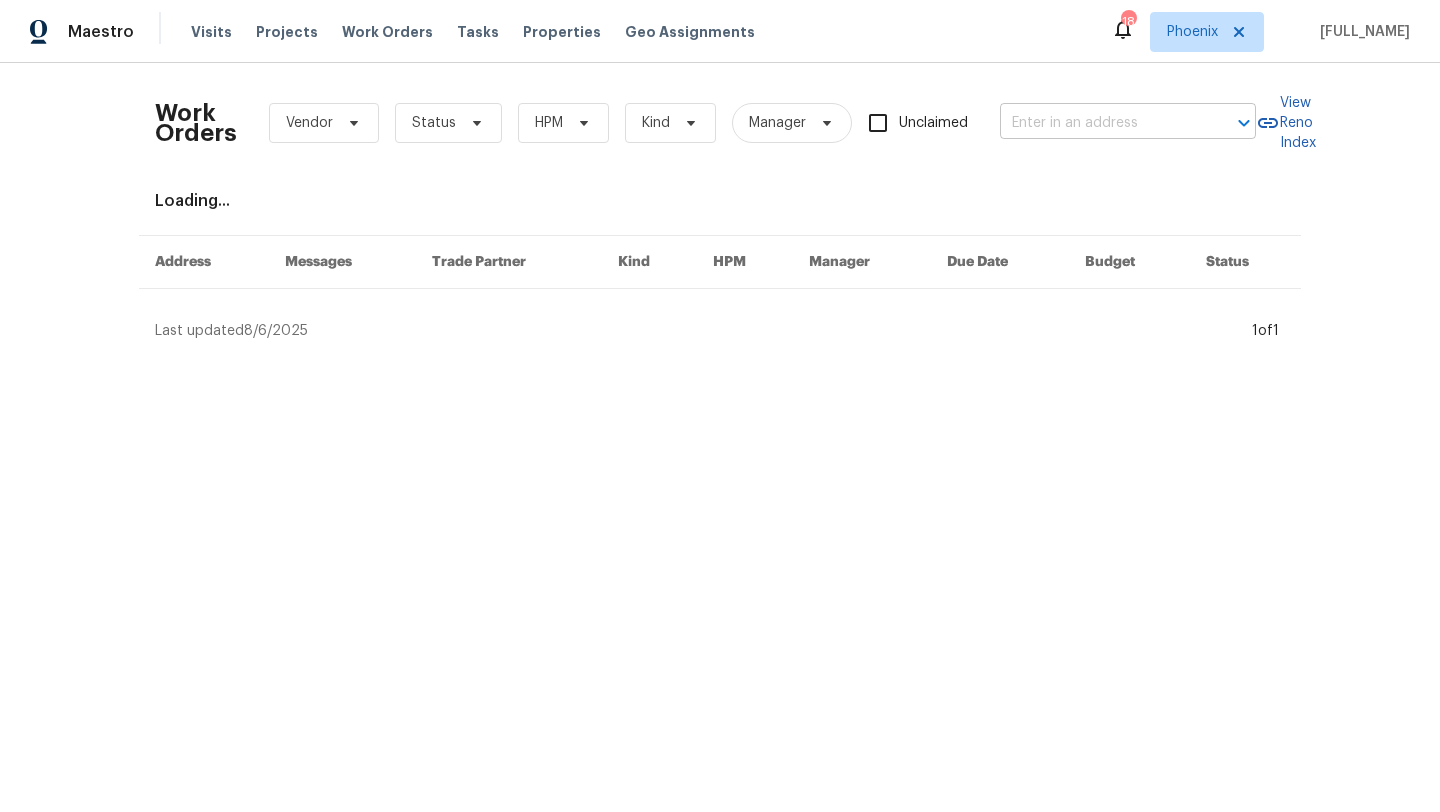 click at bounding box center [1100, 123] 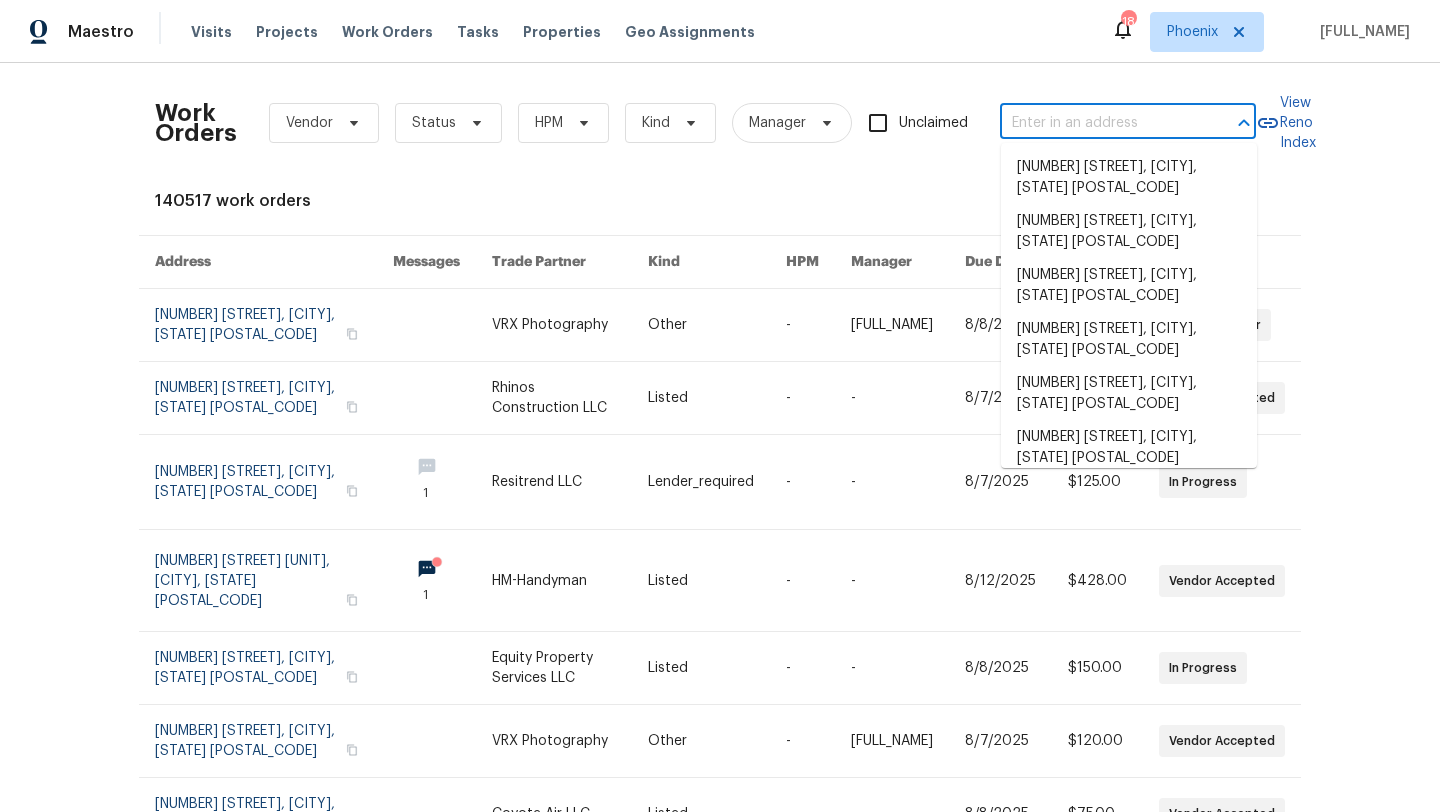 paste on "[NUMBER] [STREET], [CITY], [STATE] [POSTAL_CODE]" 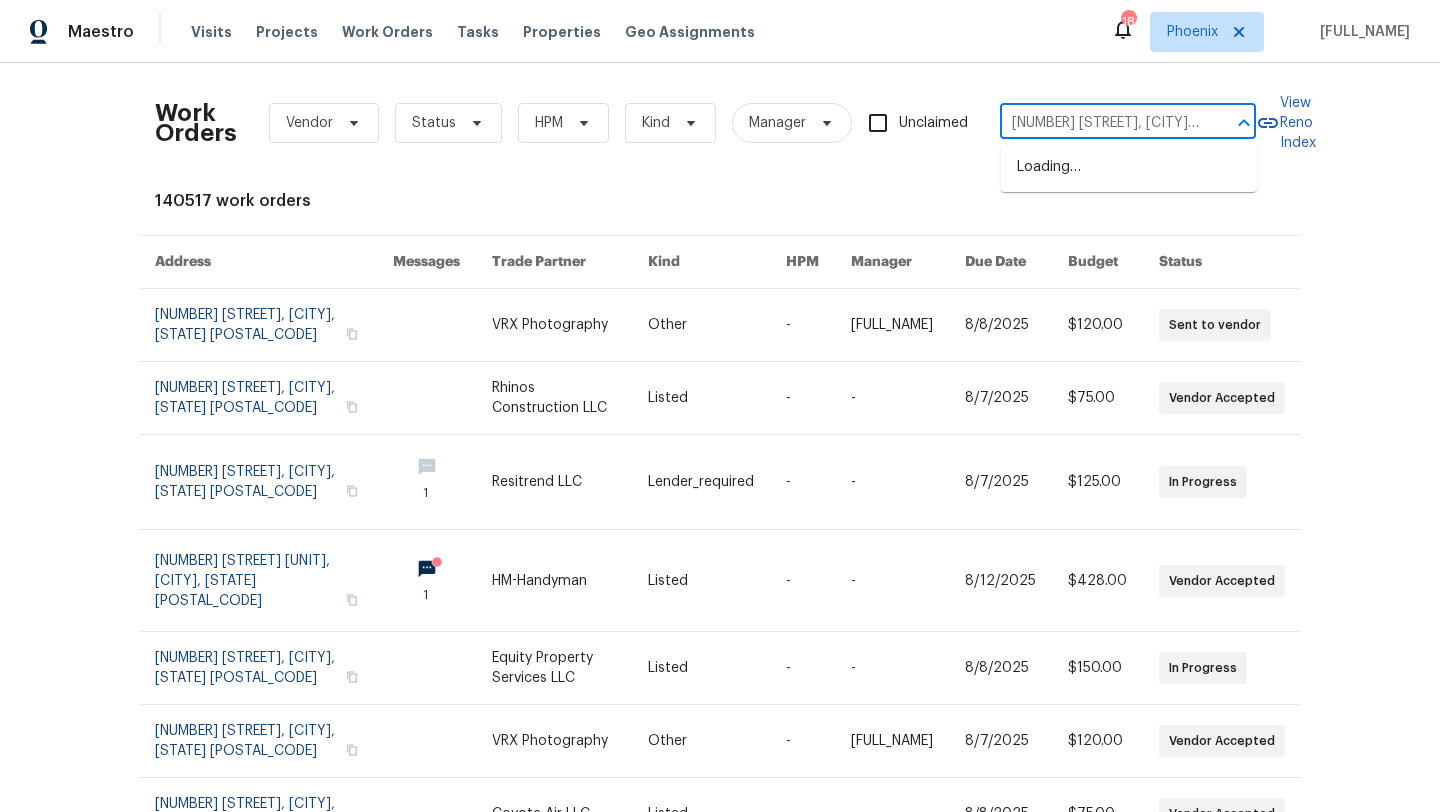 scroll, scrollTop: 0, scrollLeft: 44, axis: horizontal 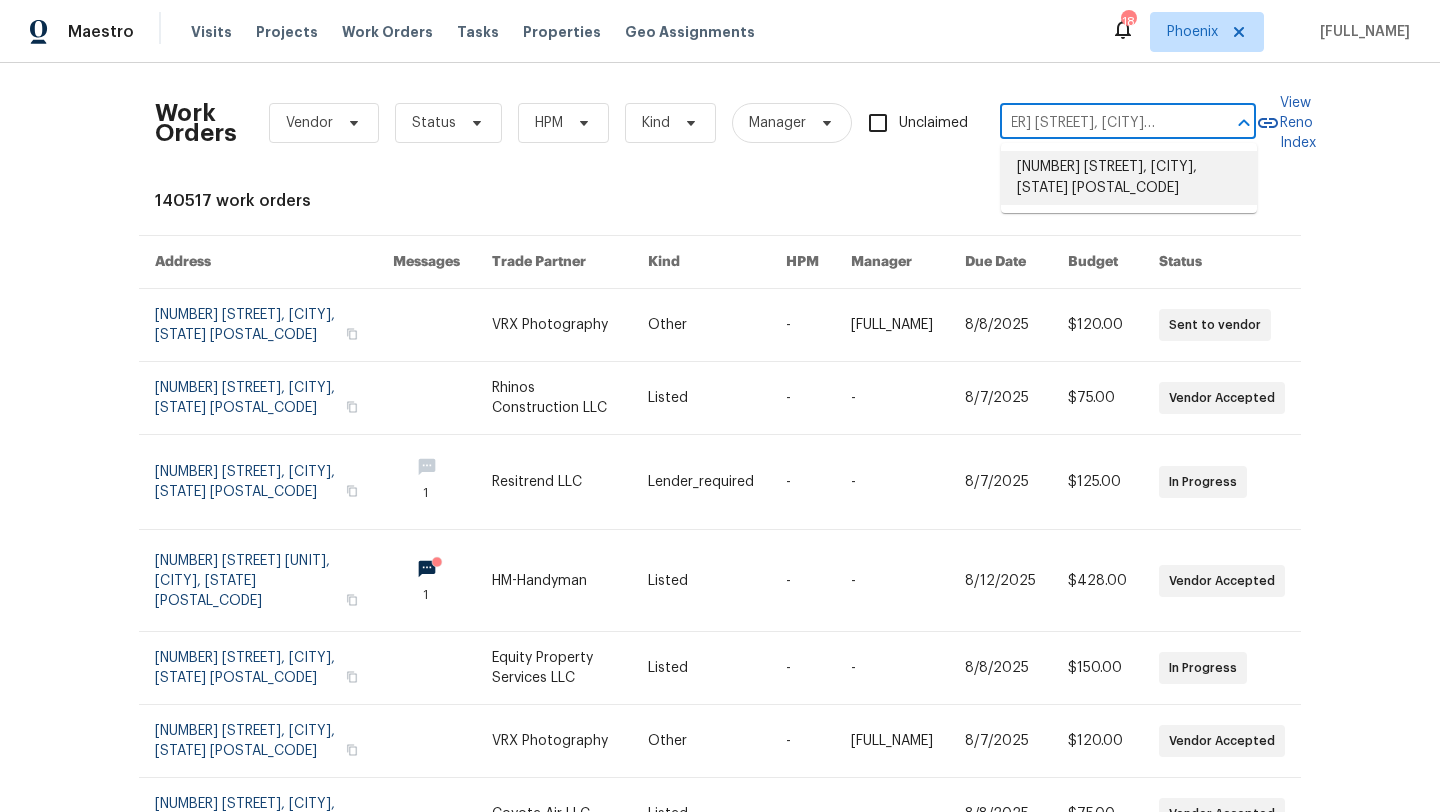click on "[NUMBER] [STREET], [CITY], [STATE] [POSTAL_CODE]" at bounding box center (1129, 178) 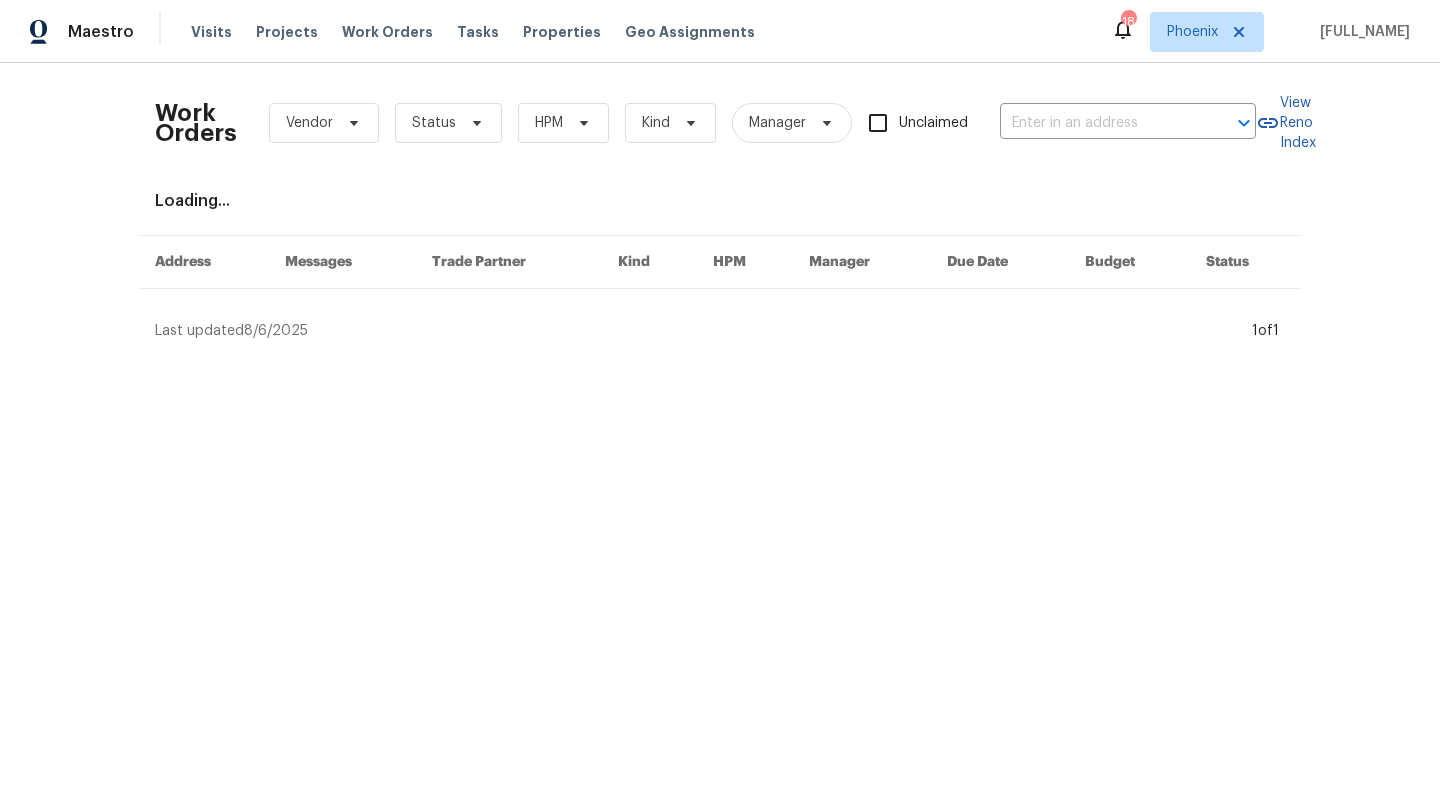 type on "[NUMBER] [STREET], [CITY], [STATE] [POSTAL_CODE]" 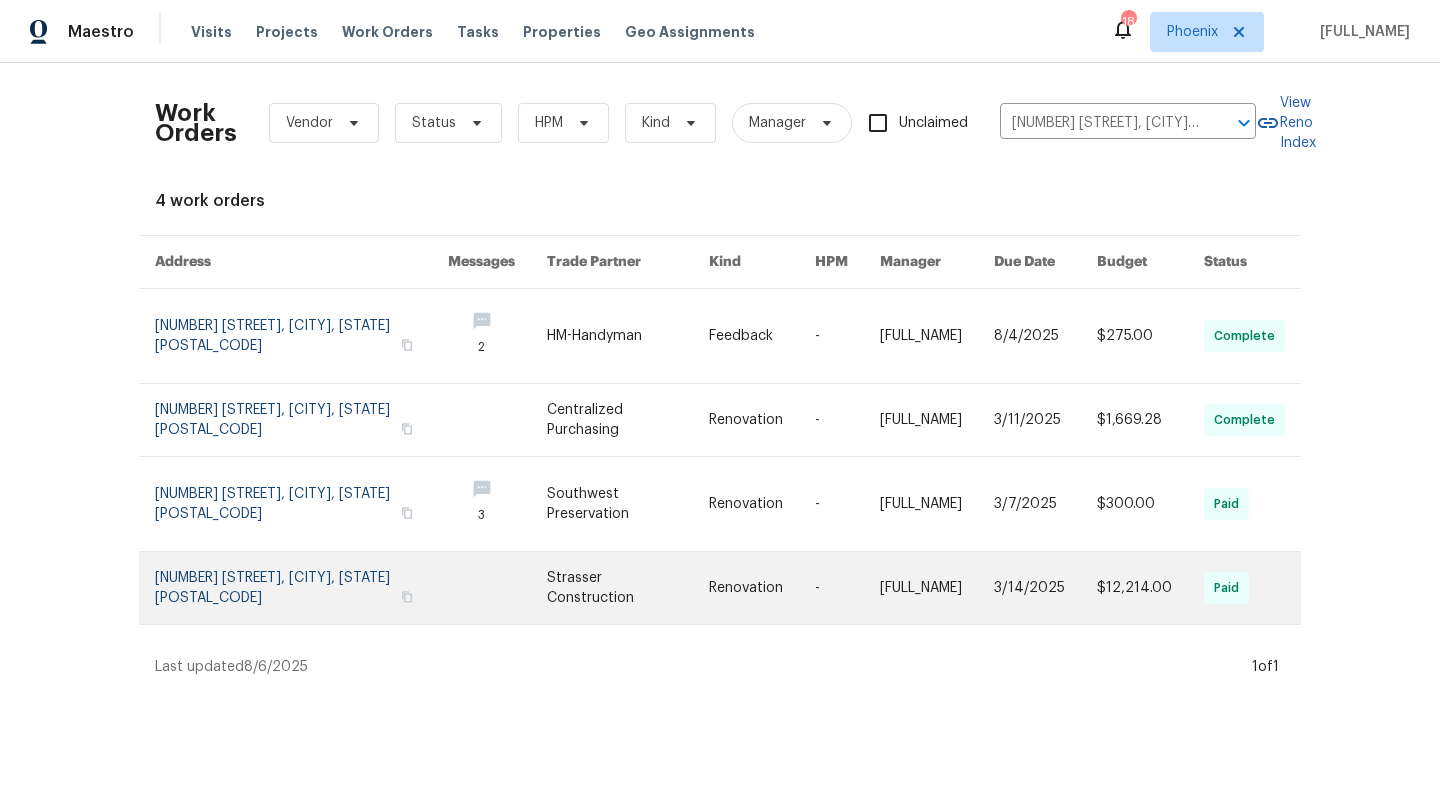 click at bounding box center [301, 588] 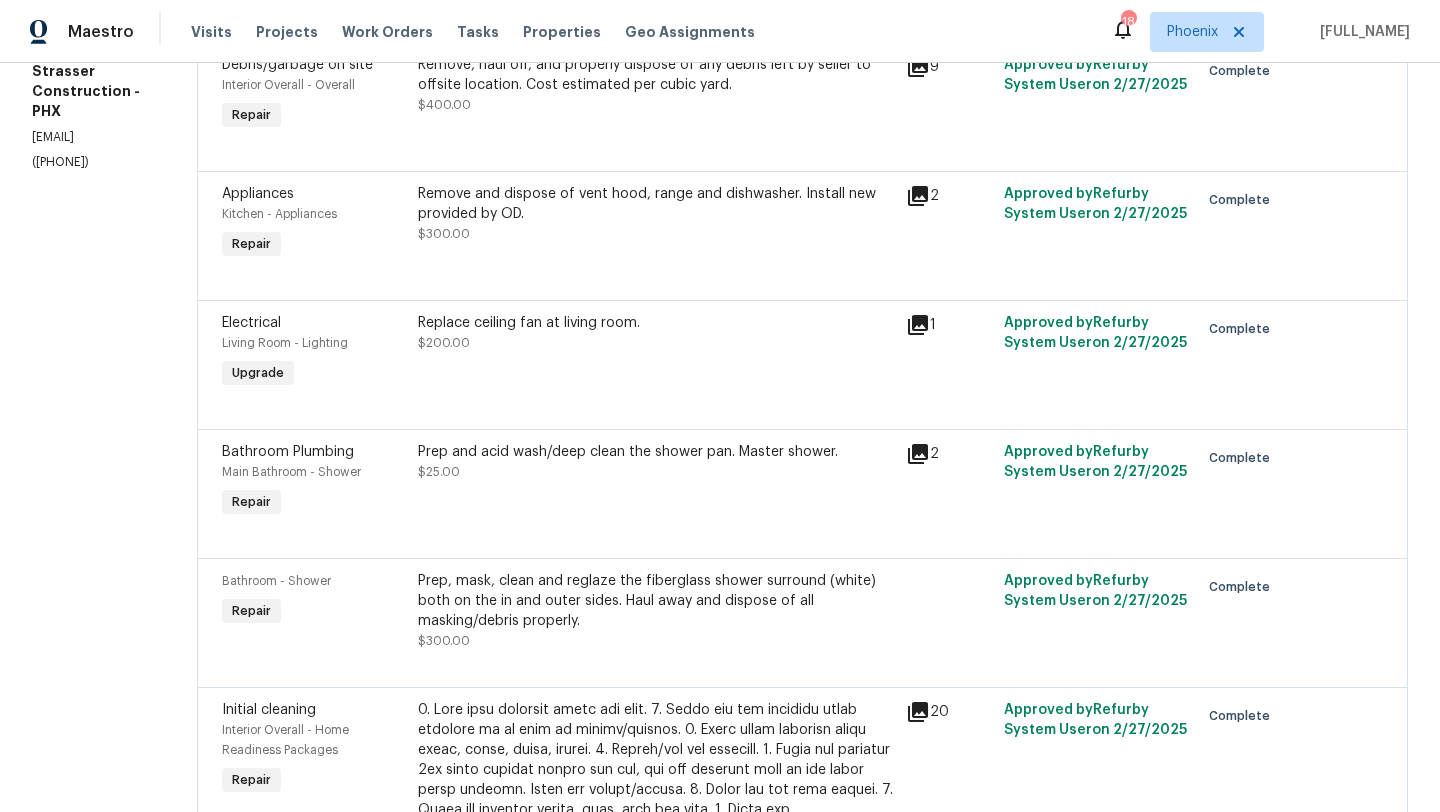 scroll, scrollTop: 0, scrollLeft: 0, axis: both 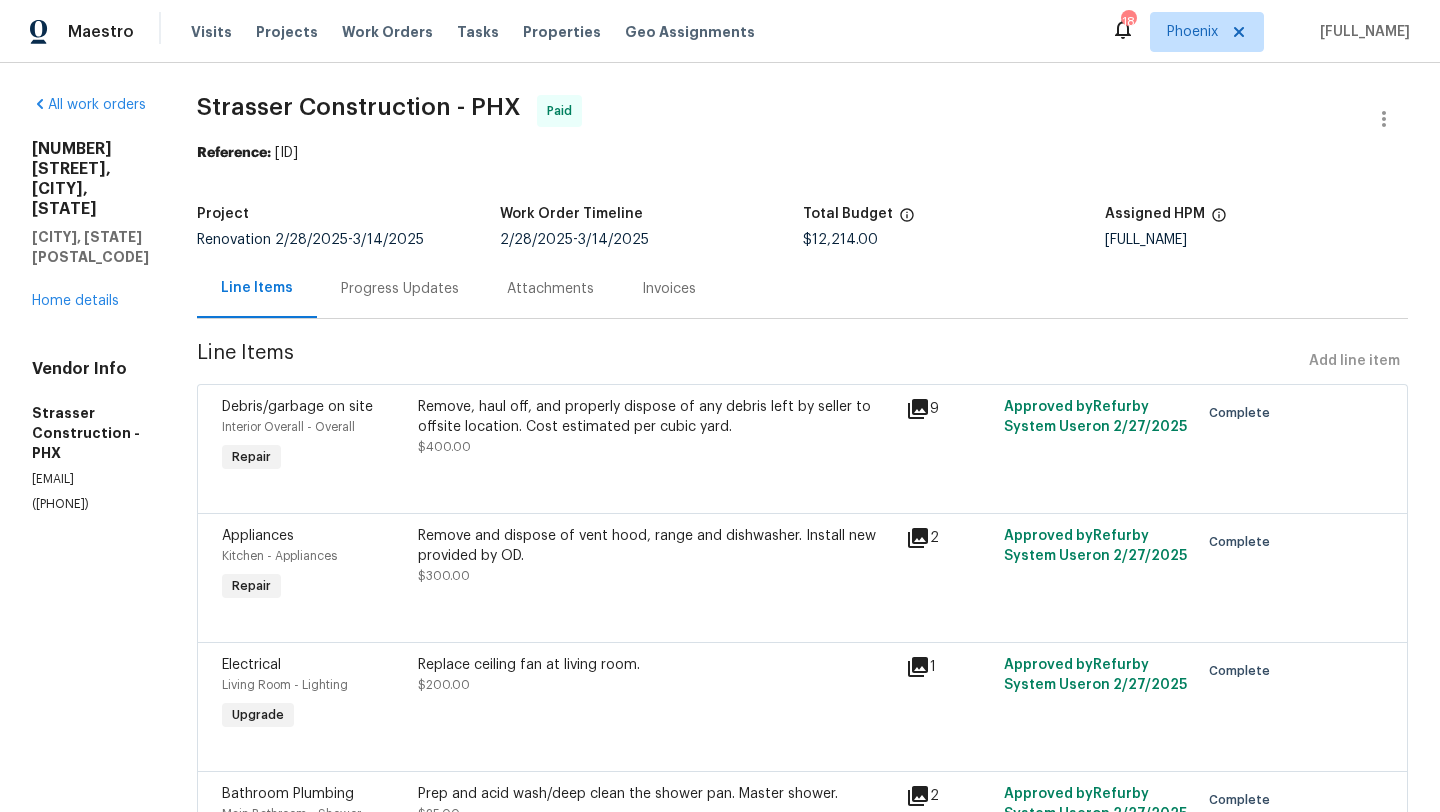 click on "Progress Updates" at bounding box center (400, 289) 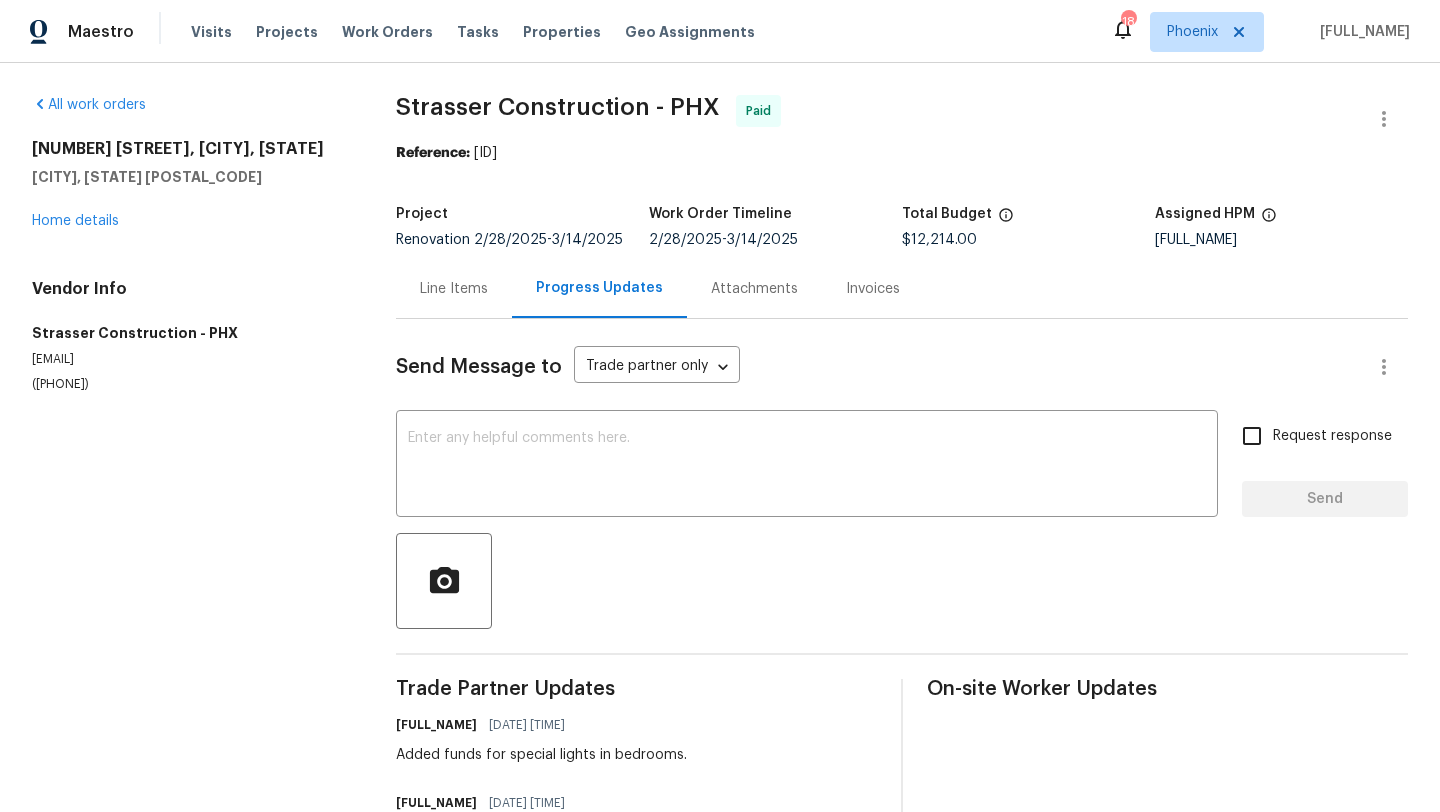 scroll, scrollTop: 87, scrollLeft: 0, axis: vertical 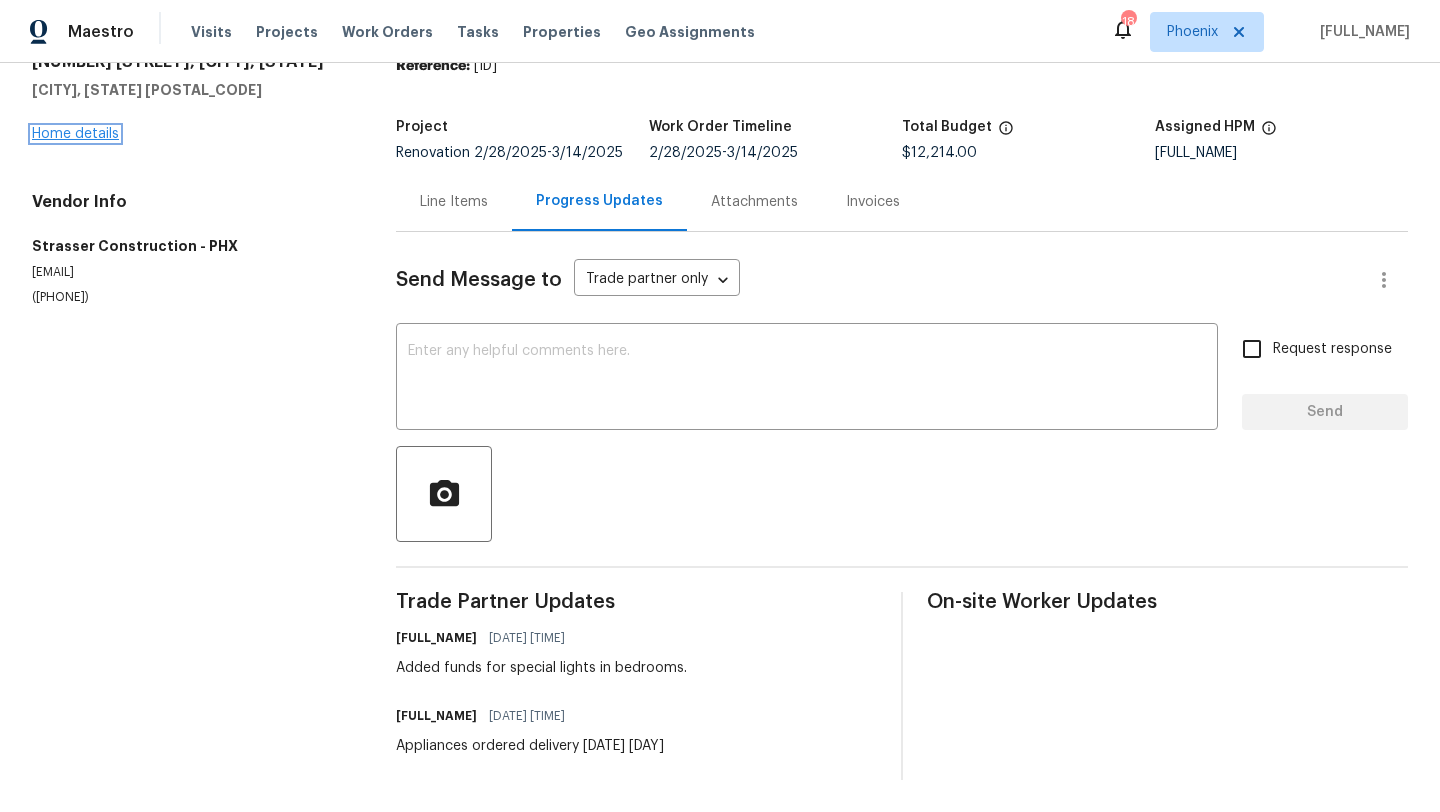 click on "Home details" at bounding box center (75, 134) 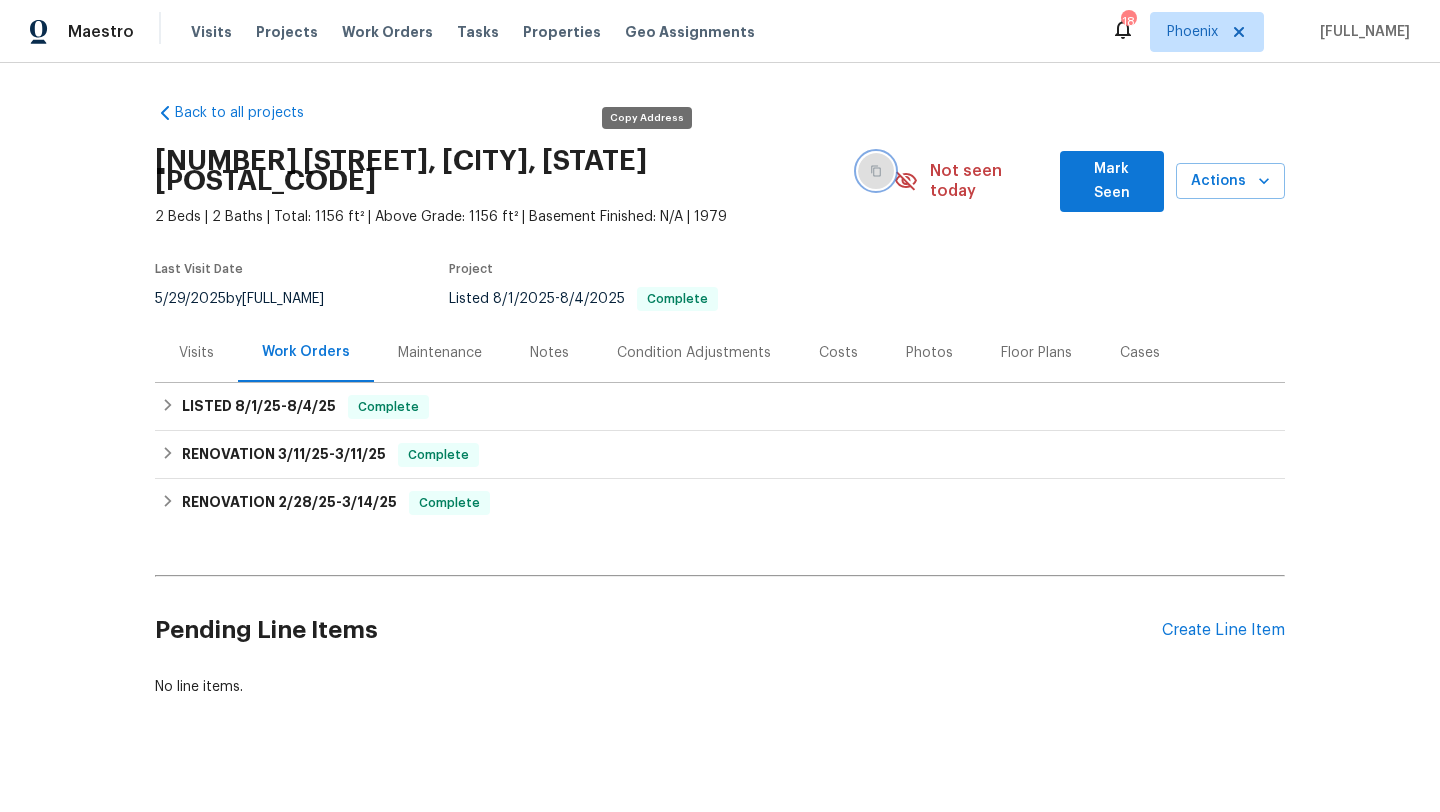 click 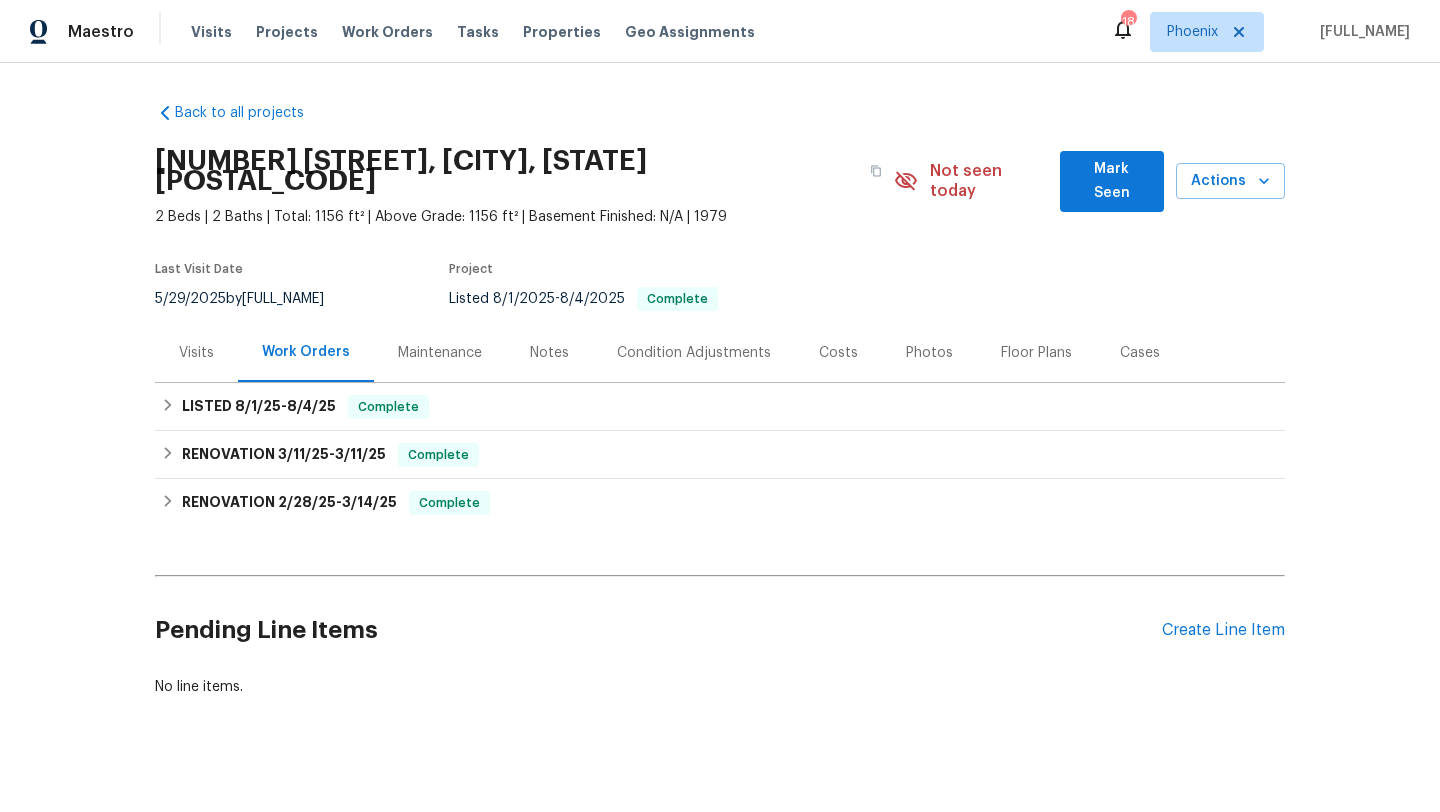 click on "Photos" at bounding box center [929, 353] 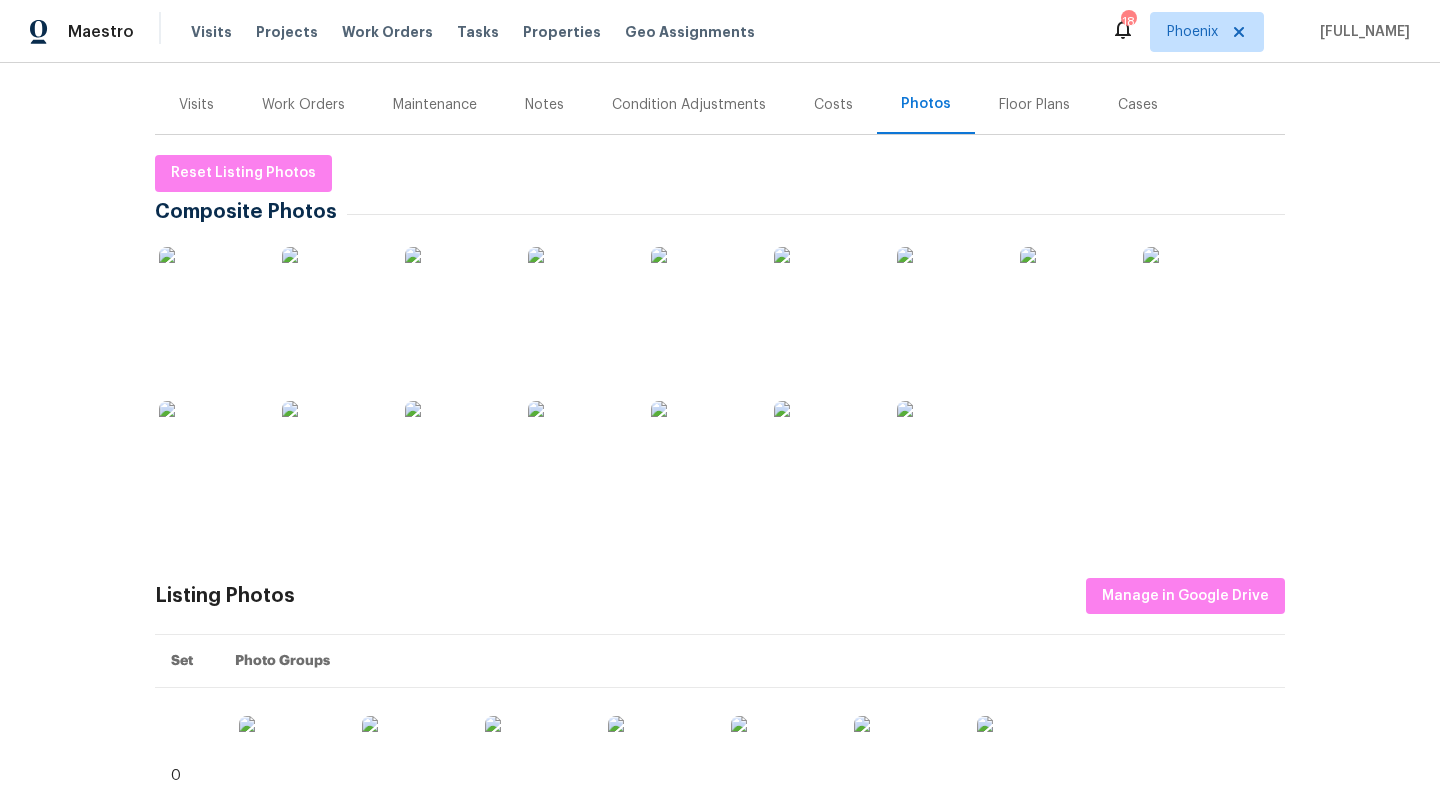 scroll, scrollTop: 254, scrollLeft: 0, axis: vertical 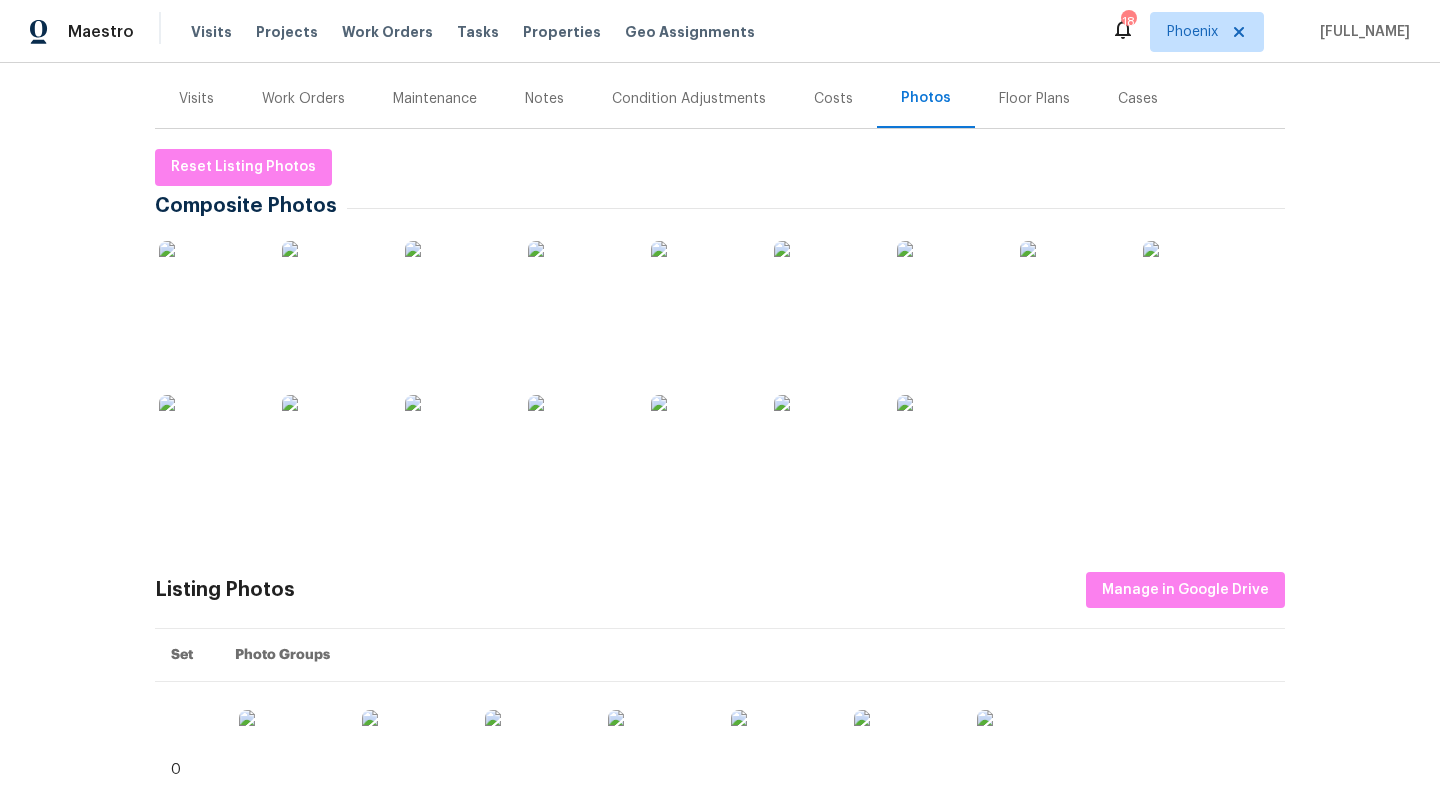 click at bounding box center (209, 291) 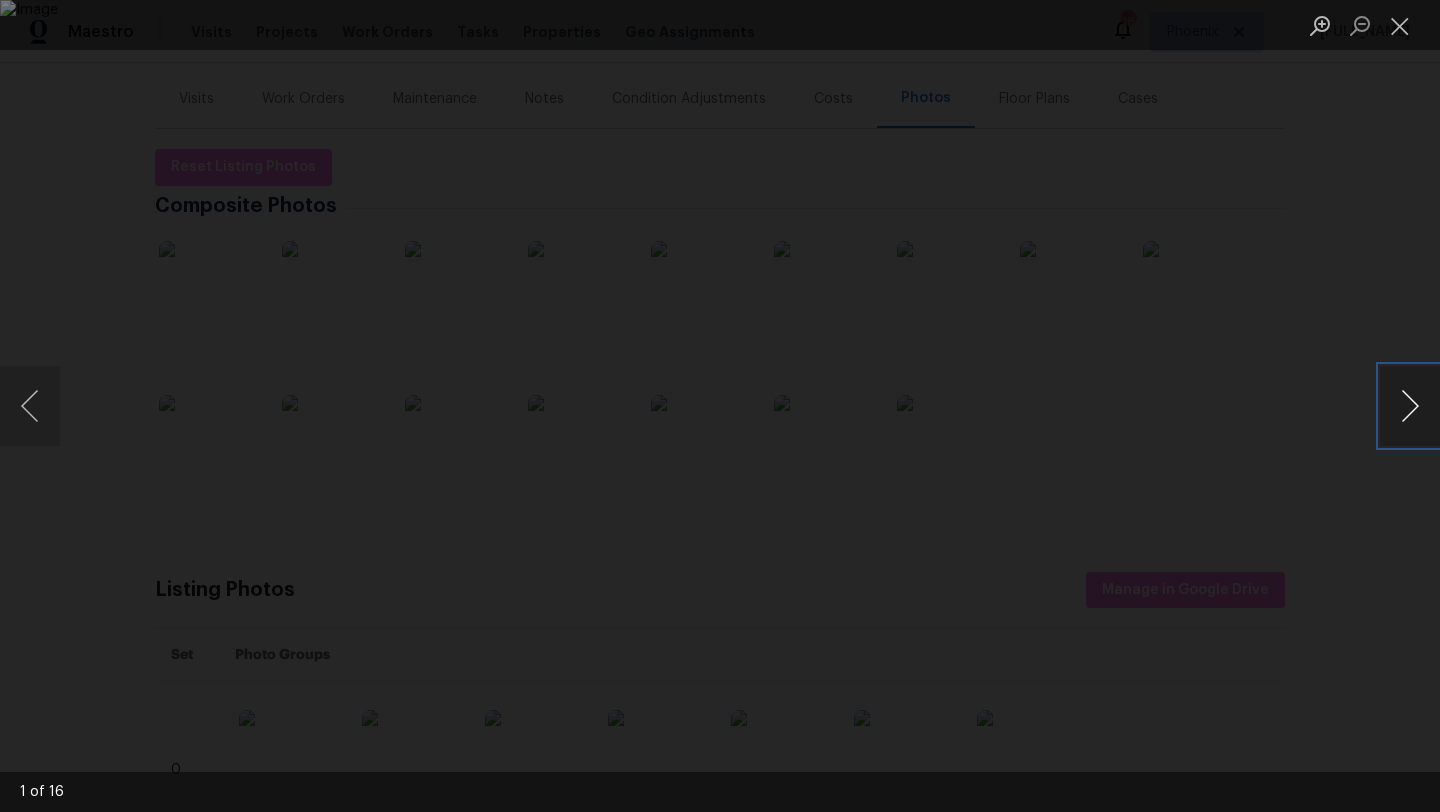 click at bounding box center [1410, 406] 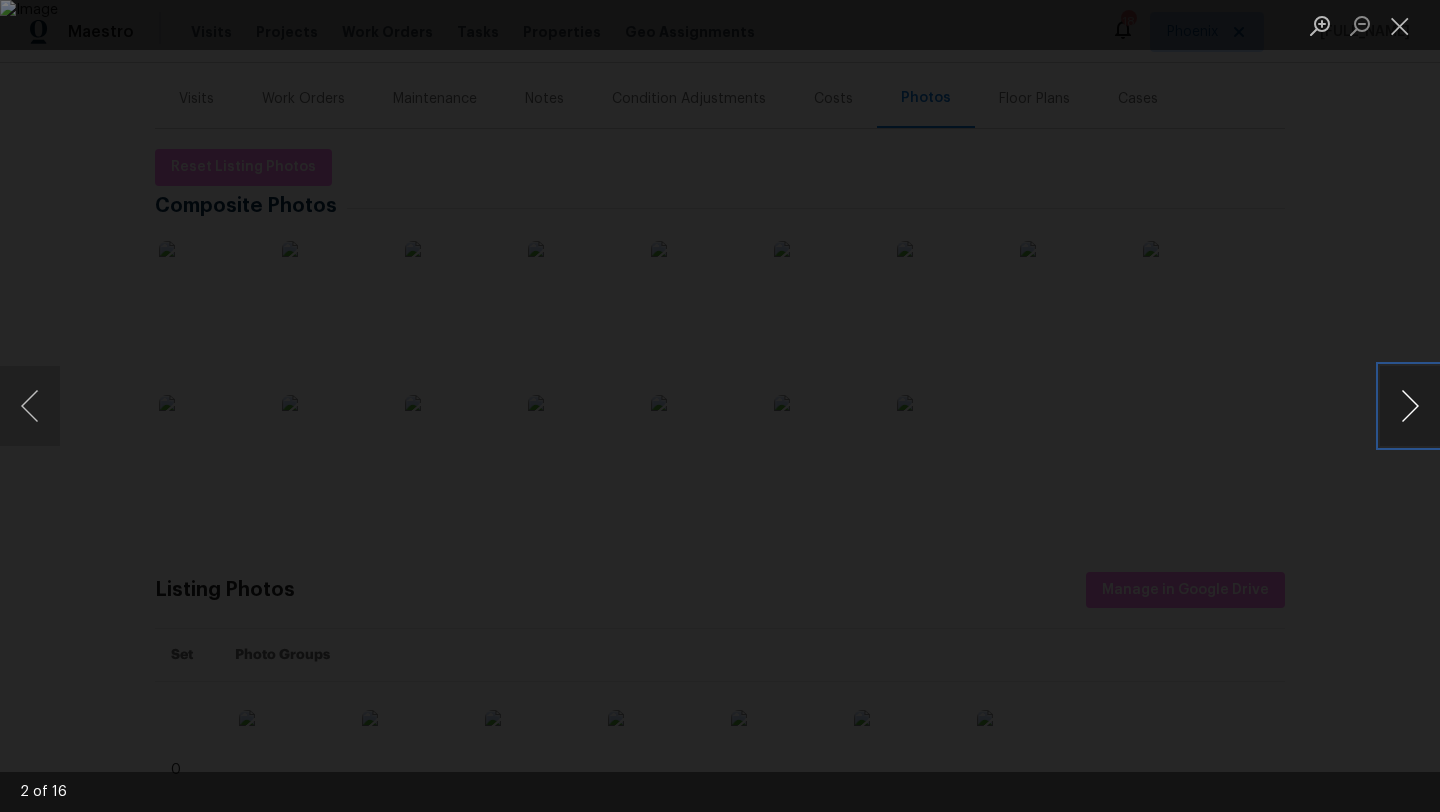 click at bounding box center [1410, 406] 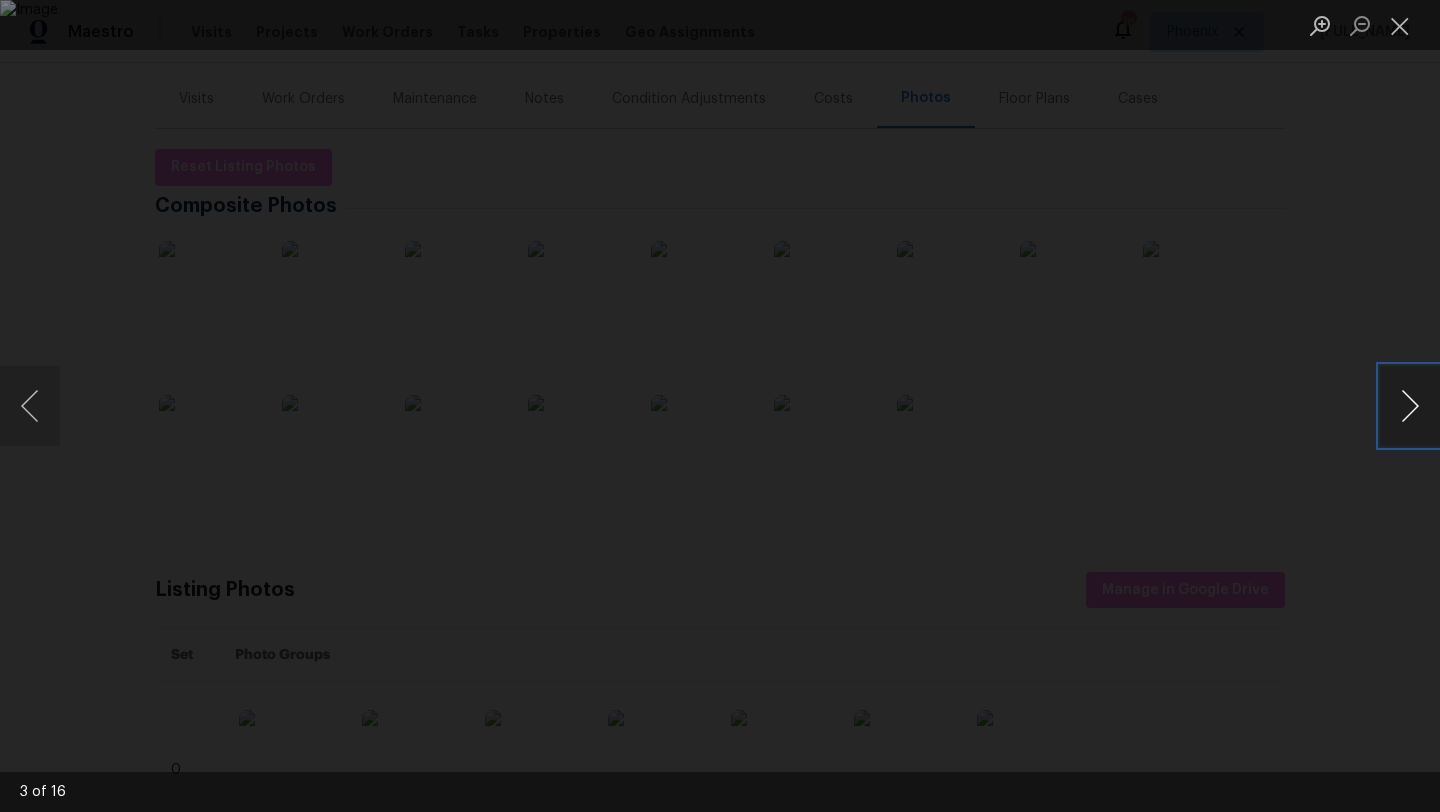 click at bounding box center [1410, 406] 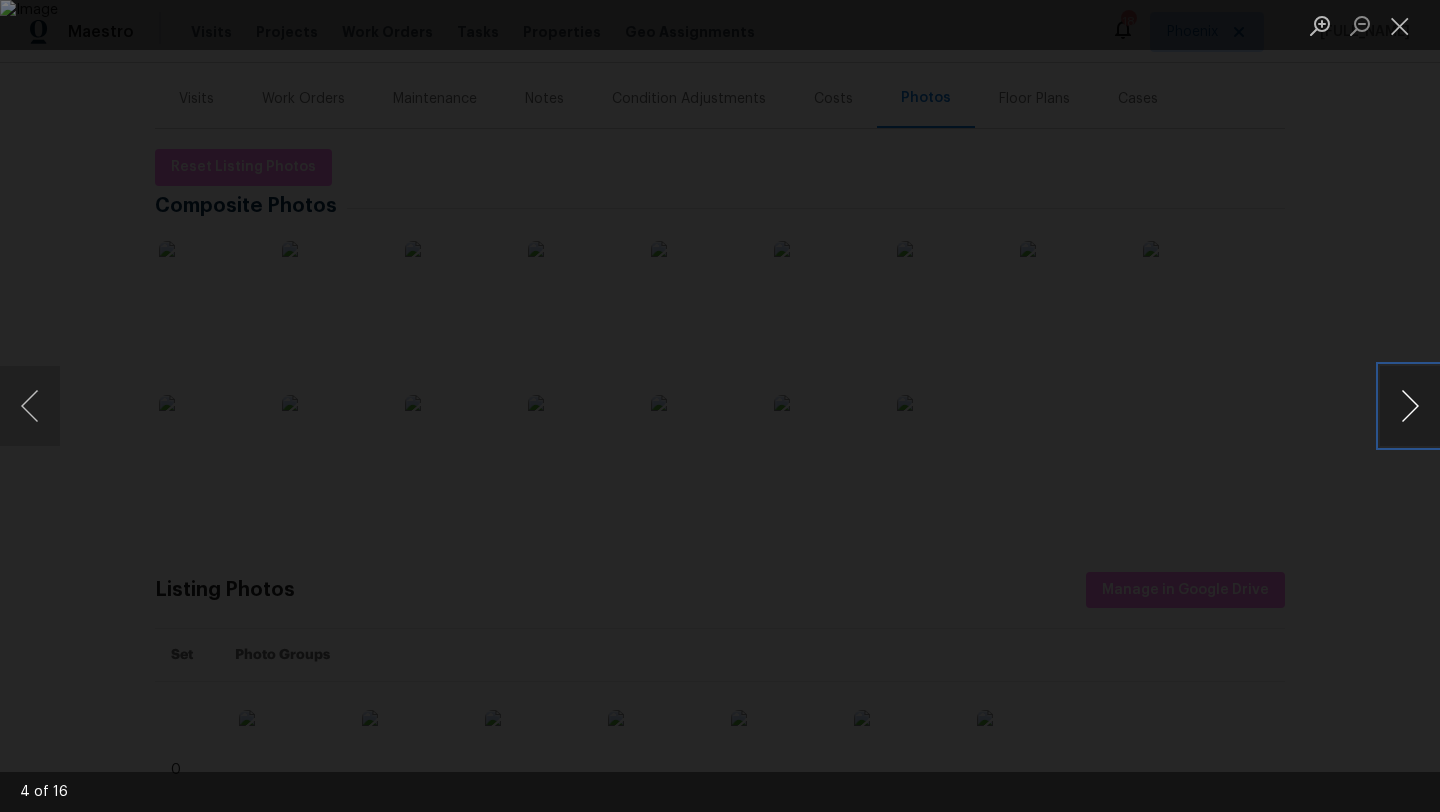 click at bounding box center (1410, 406) 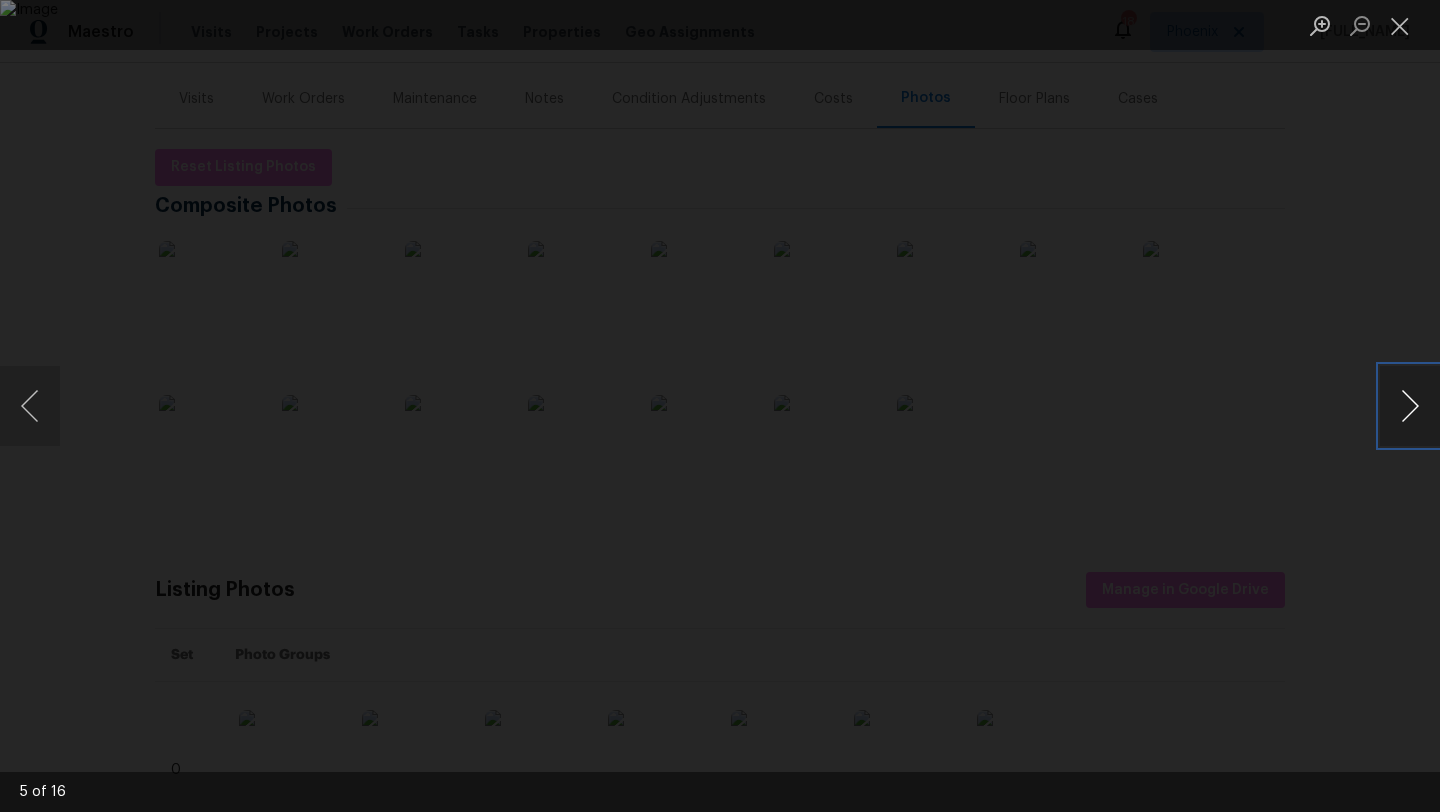 click at bounding box center (1410, 406) 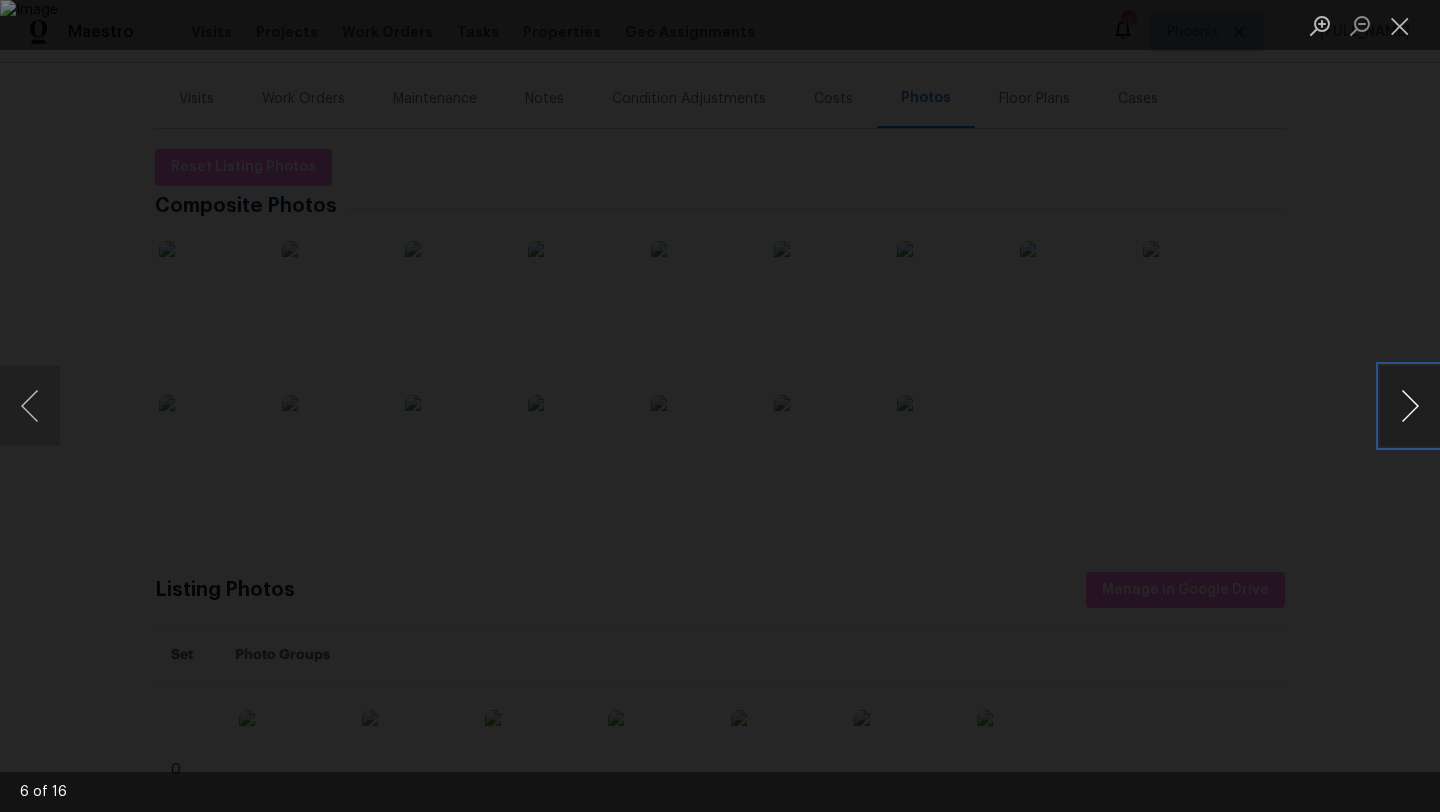click at bounding box center (1410, 406) 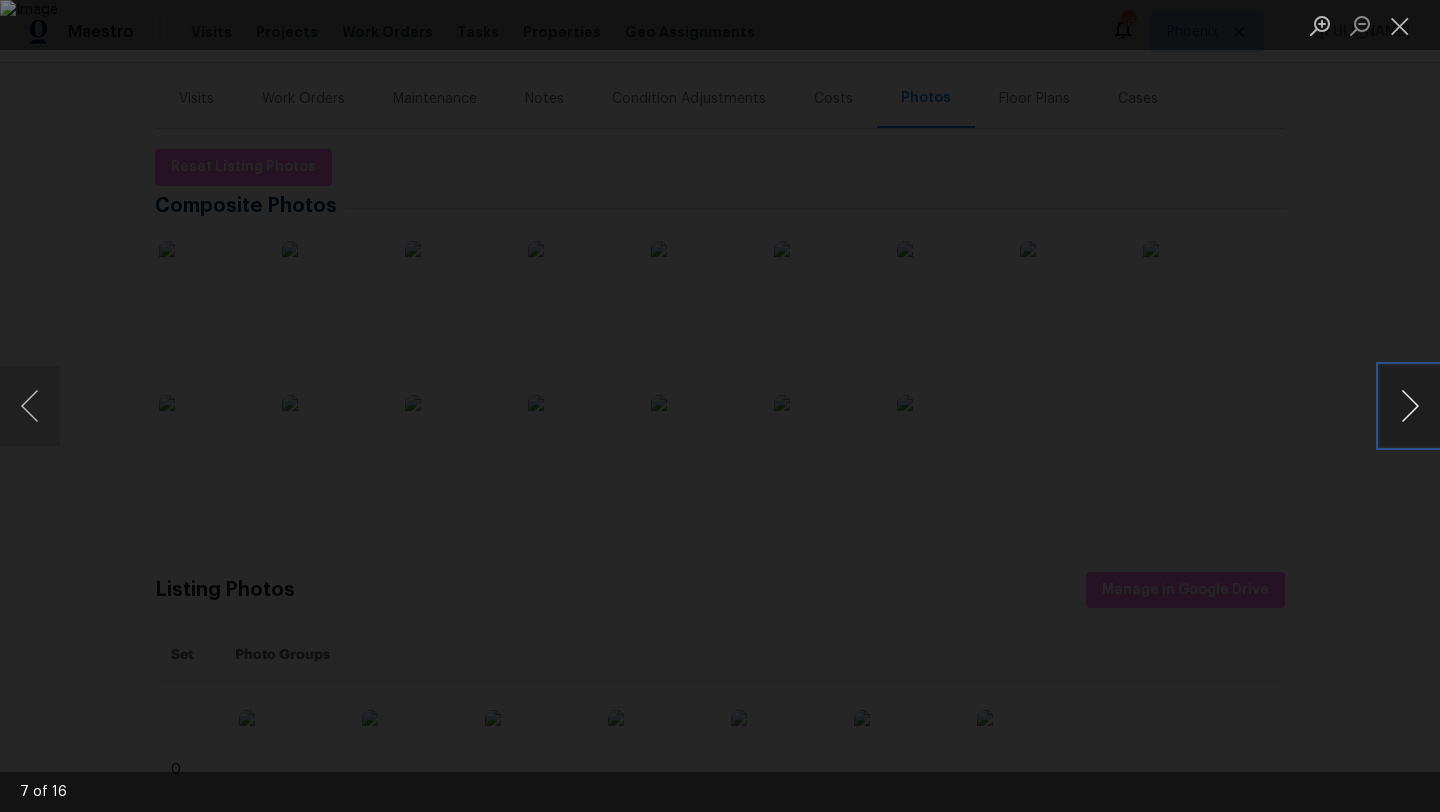 click at bounding box center [1410, 406] 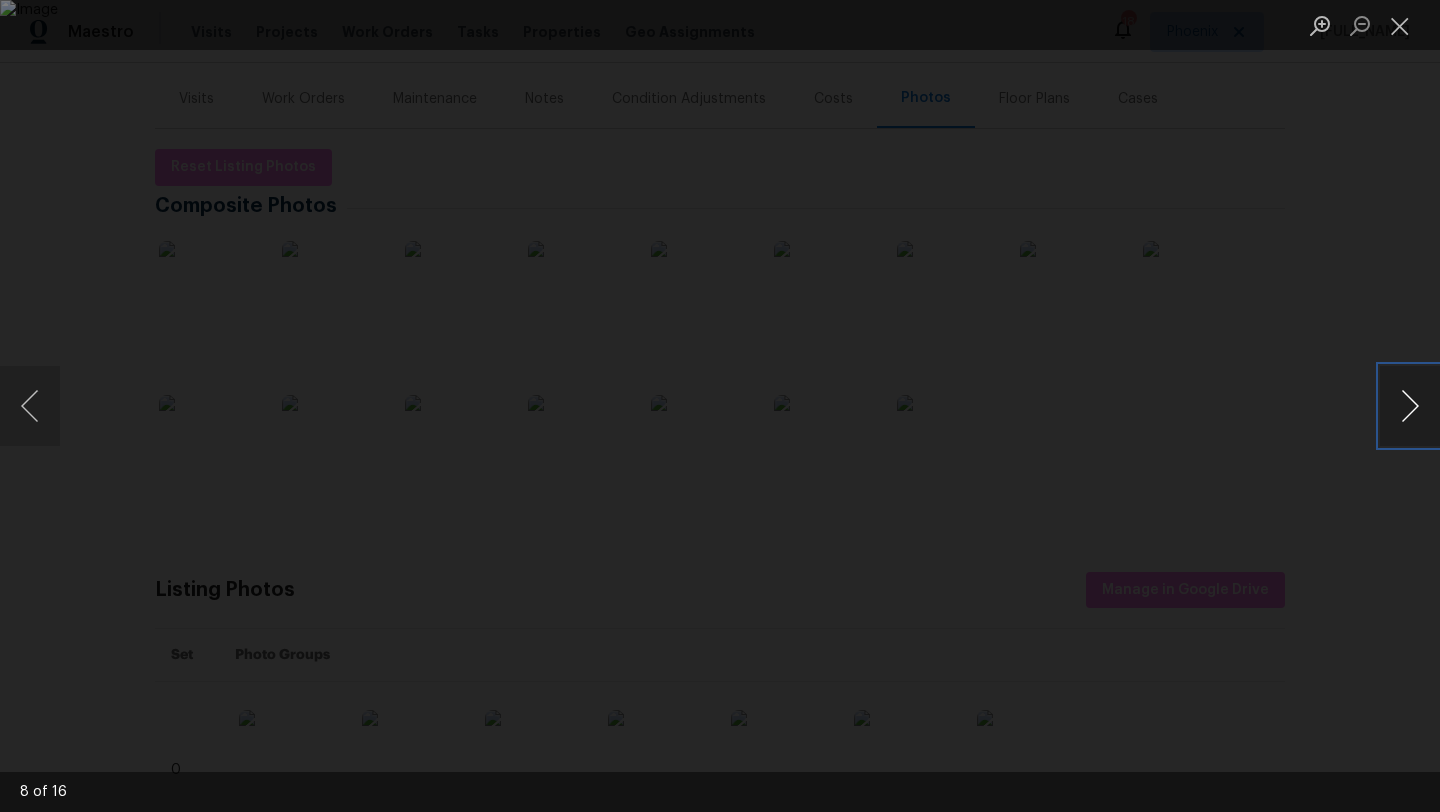 click at bounding box center [1410, 406] 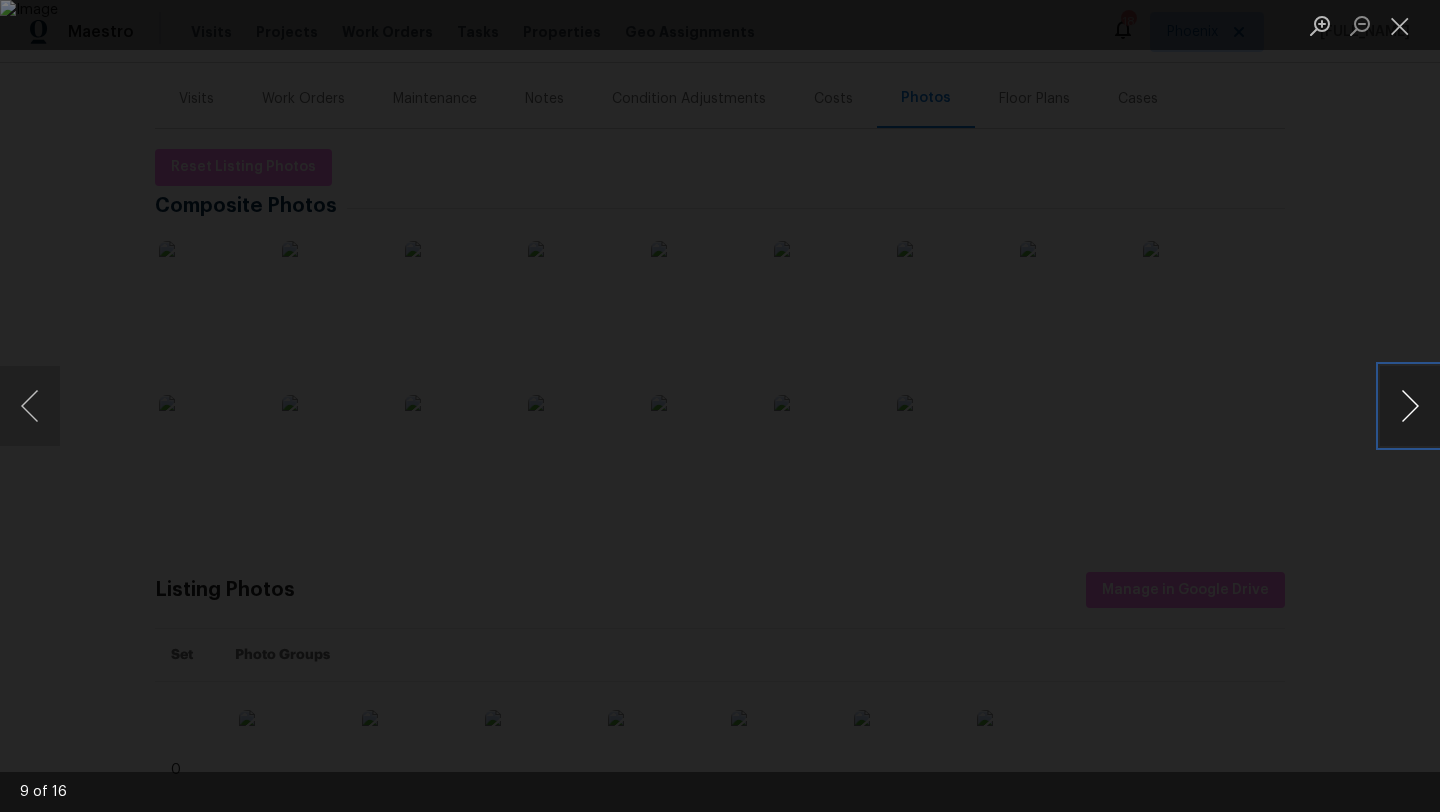 click at bounding box center (1410, 406) 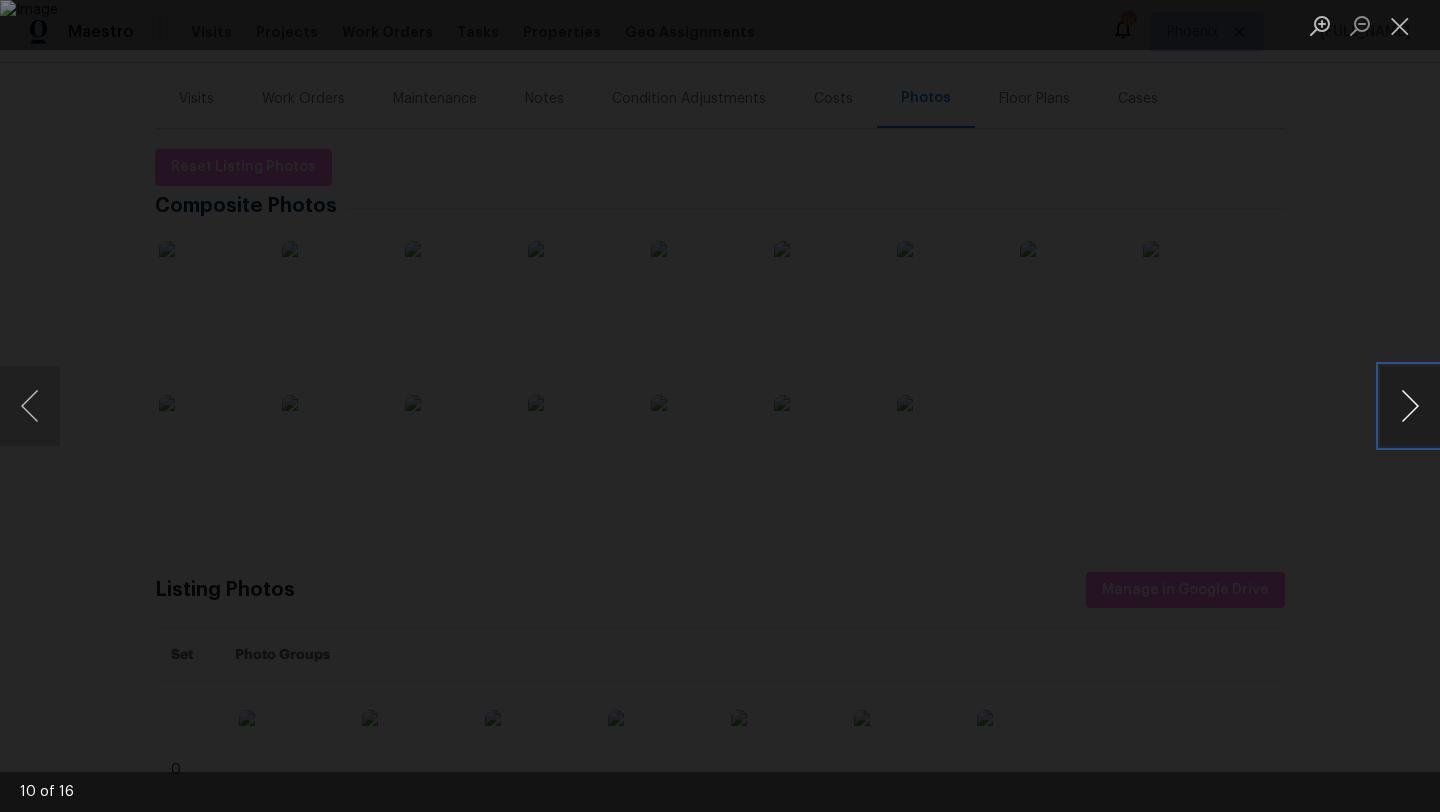 click at bounding box center [1410, 406] 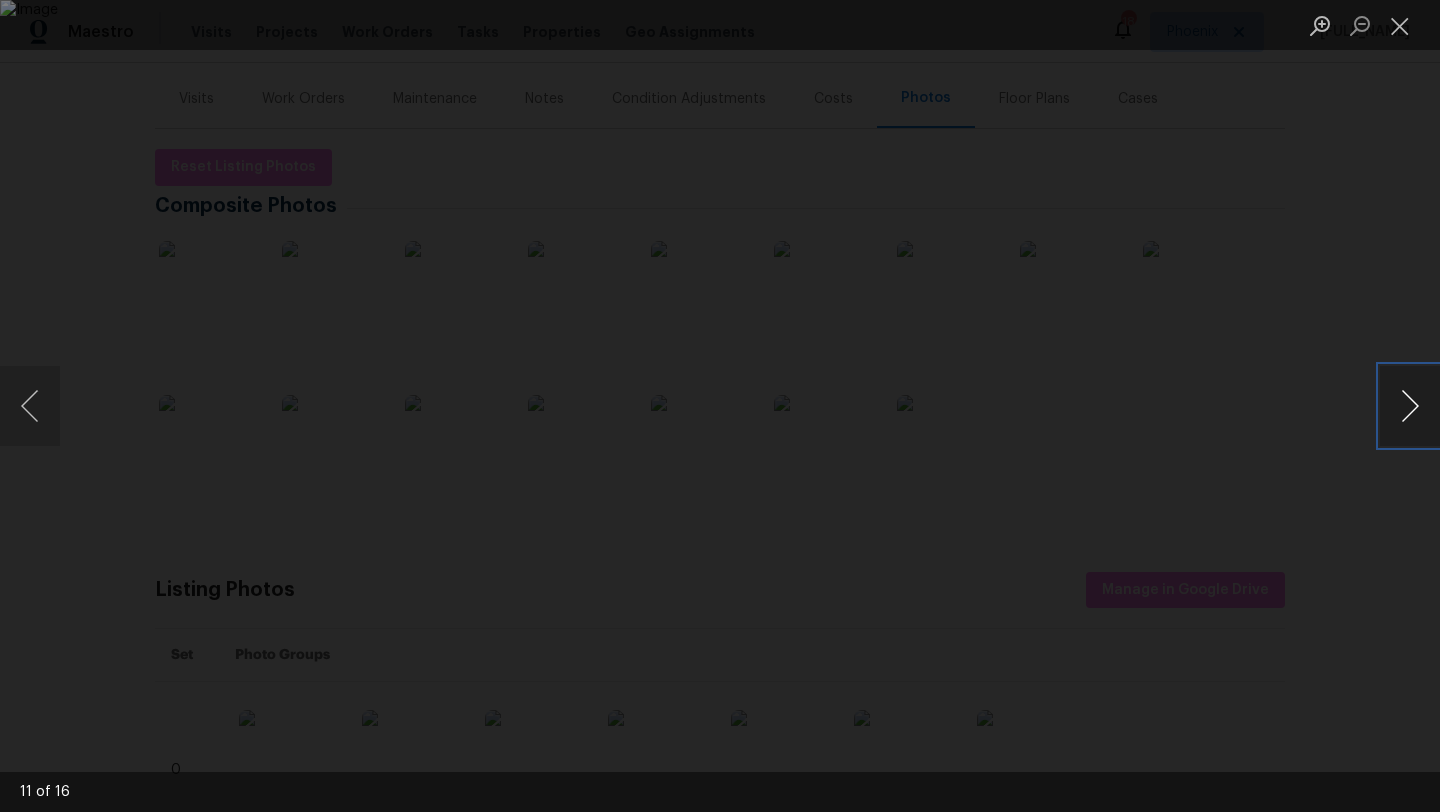 click at bounding box center (1410, 406) 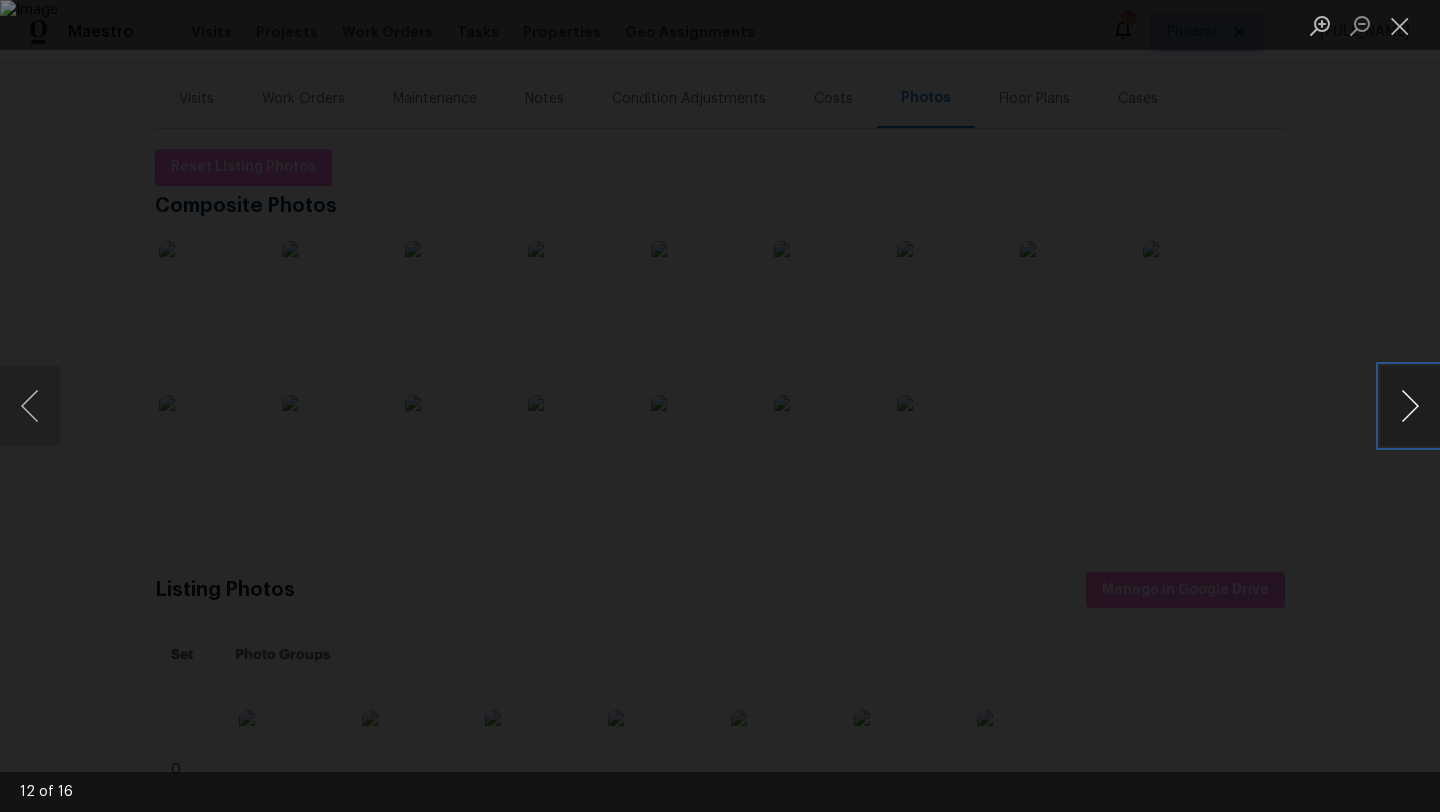click at bounding box center (1410, 406) 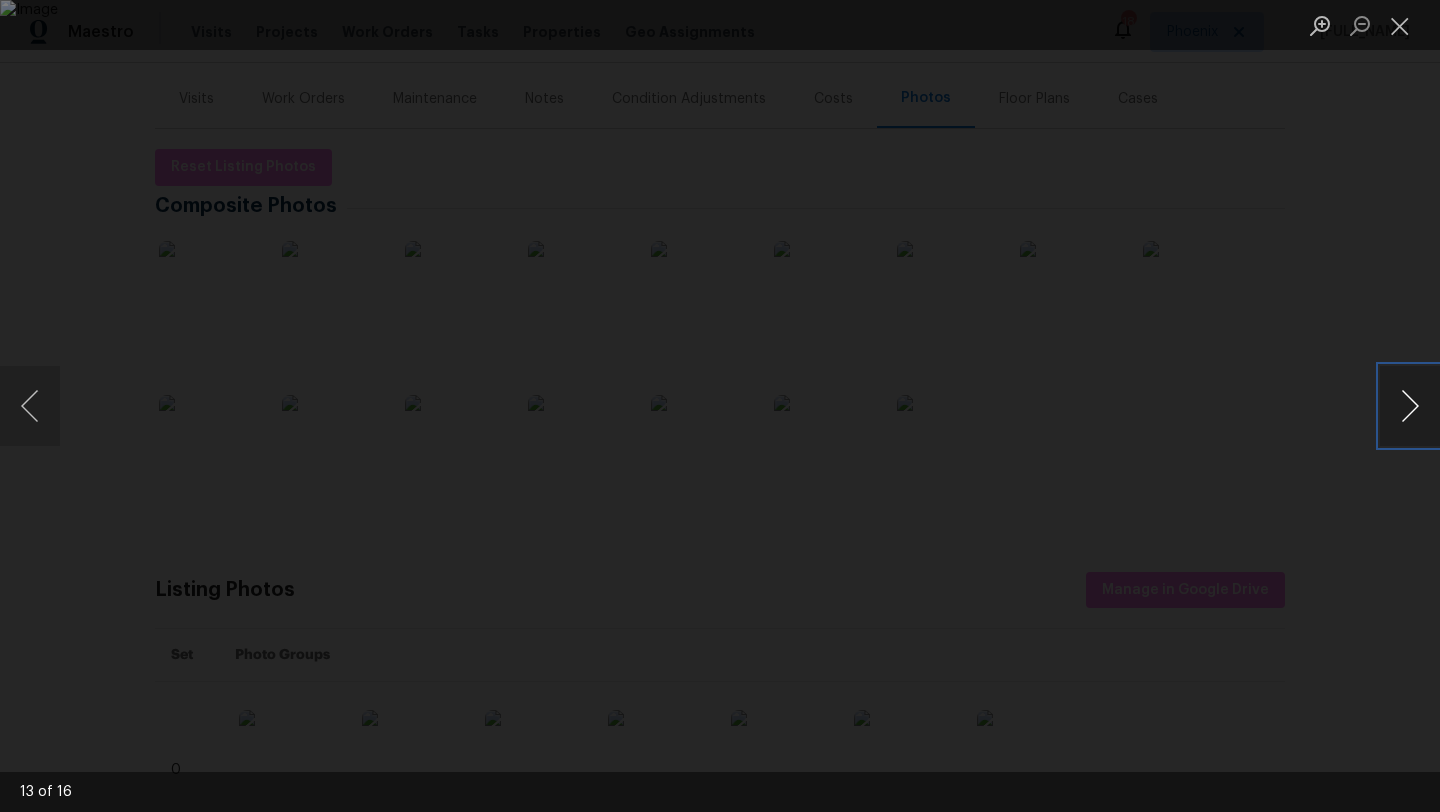 click at bounding box center (1410, 406) 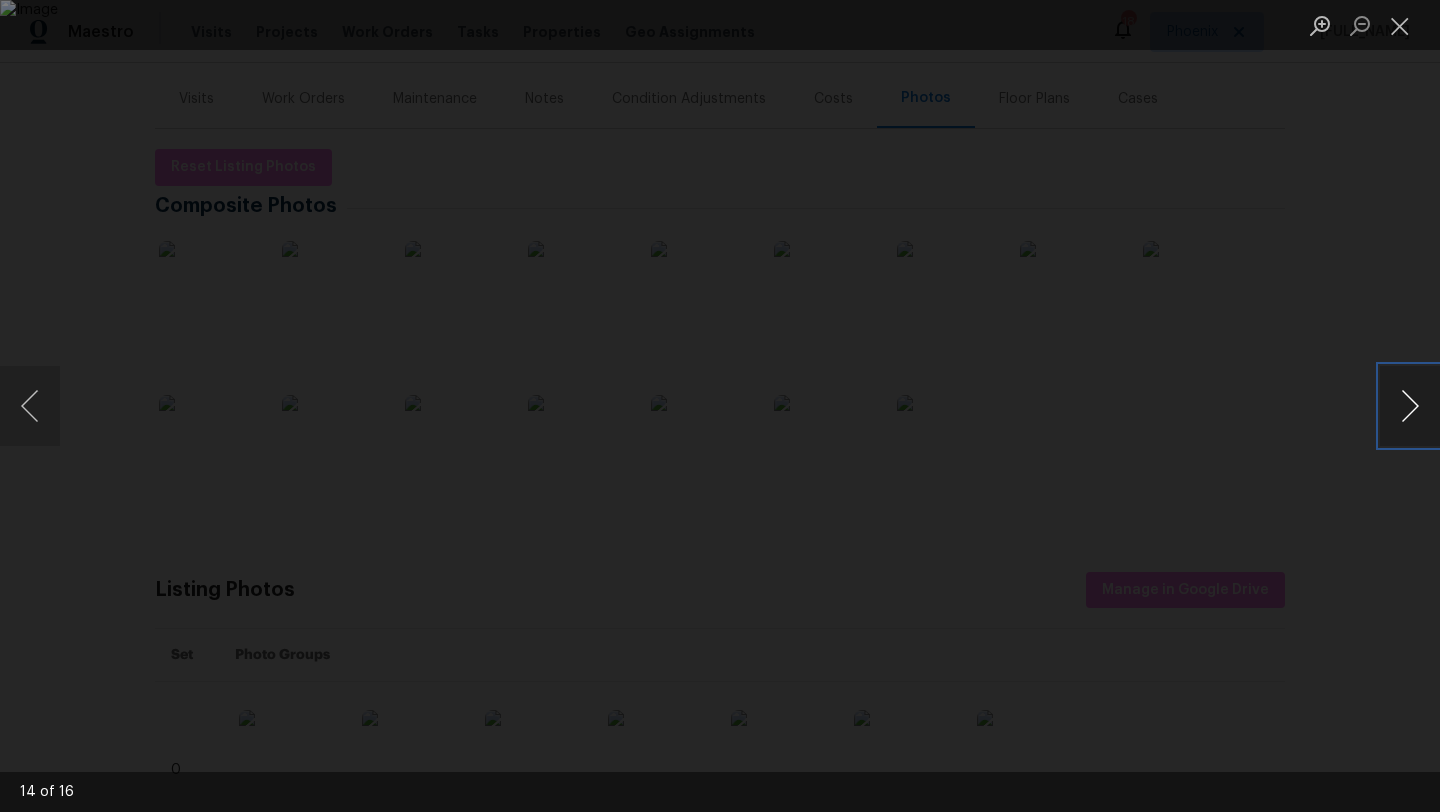 click at bounding box center (1410, 406) 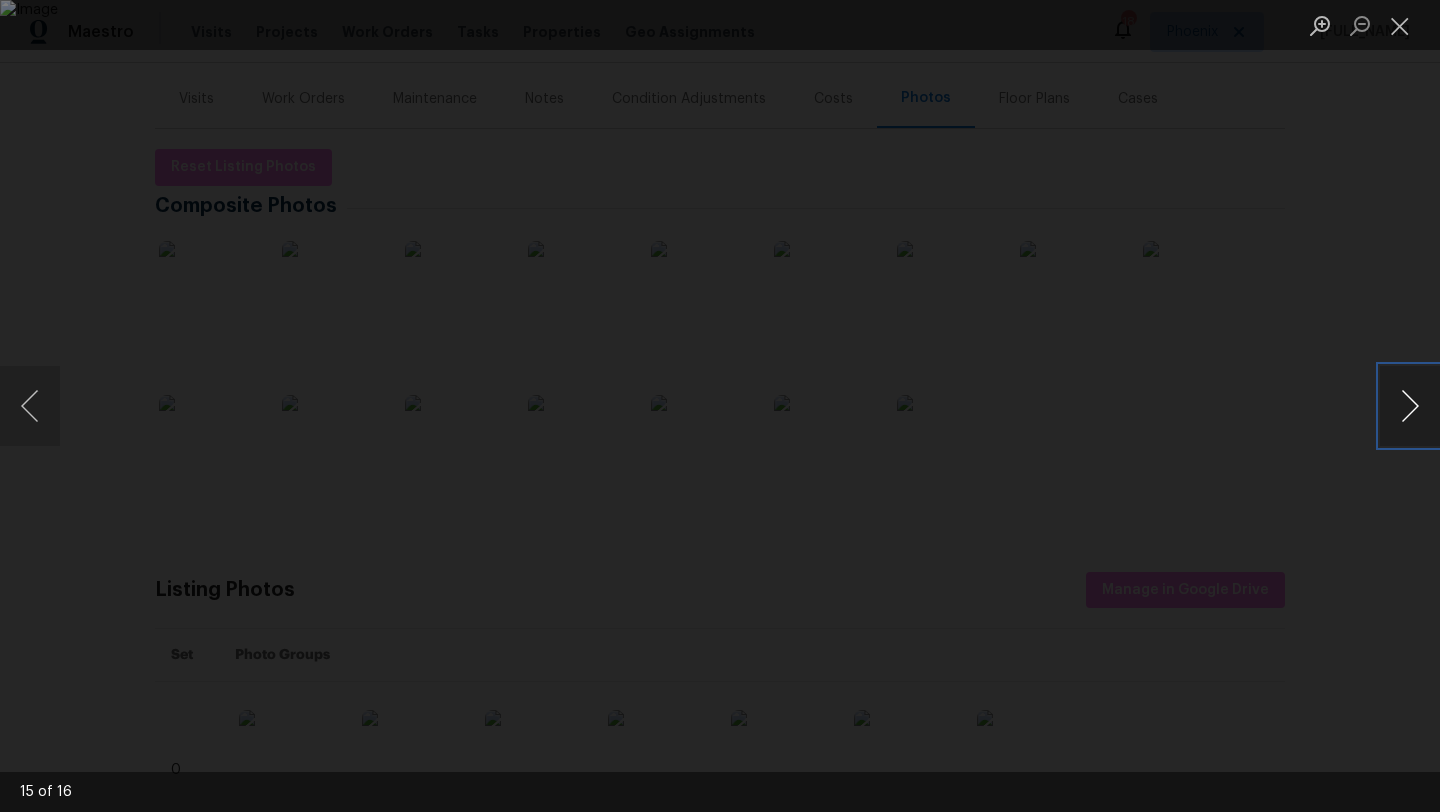 click at bounding box center (1410, 406) 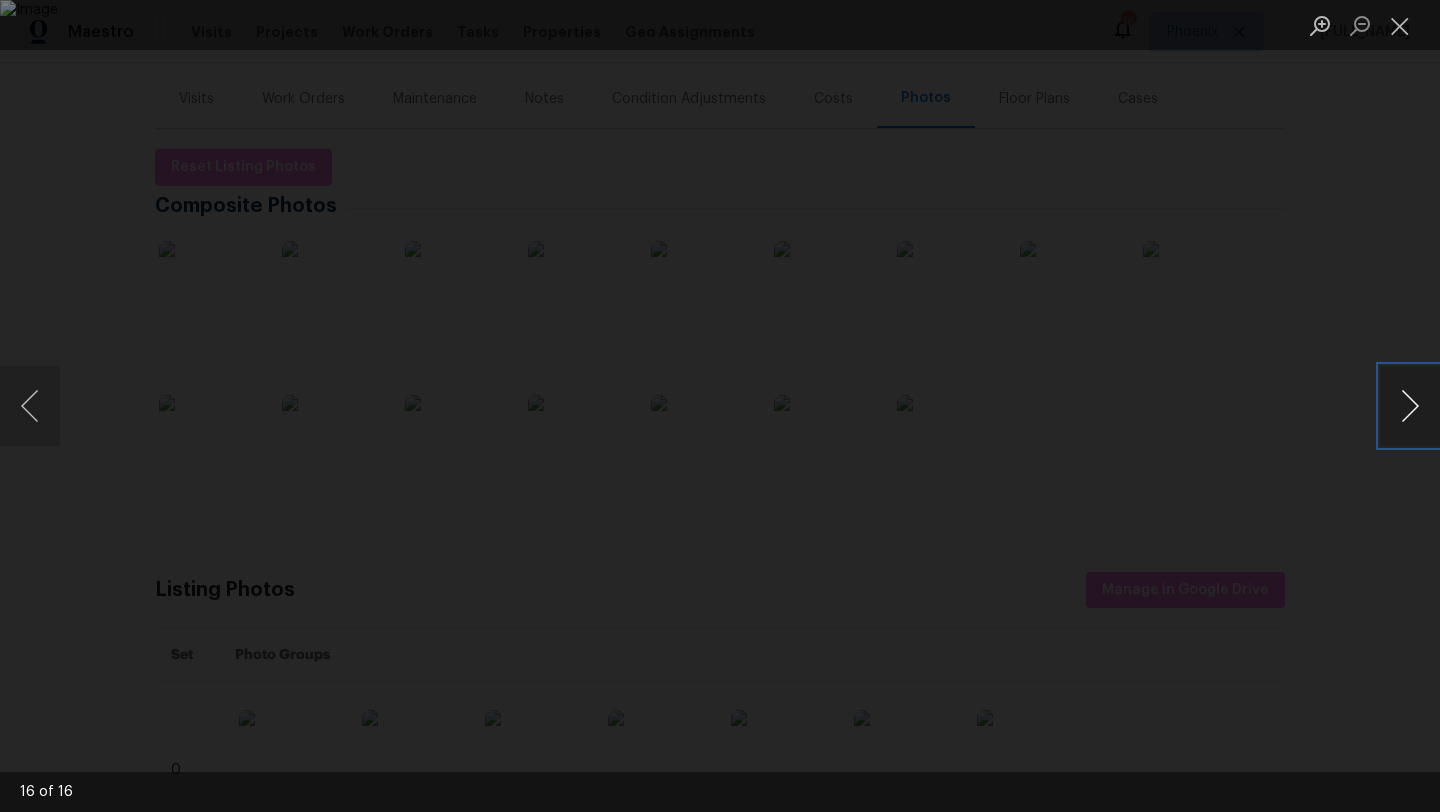 click at bounding box center [1410, 406] 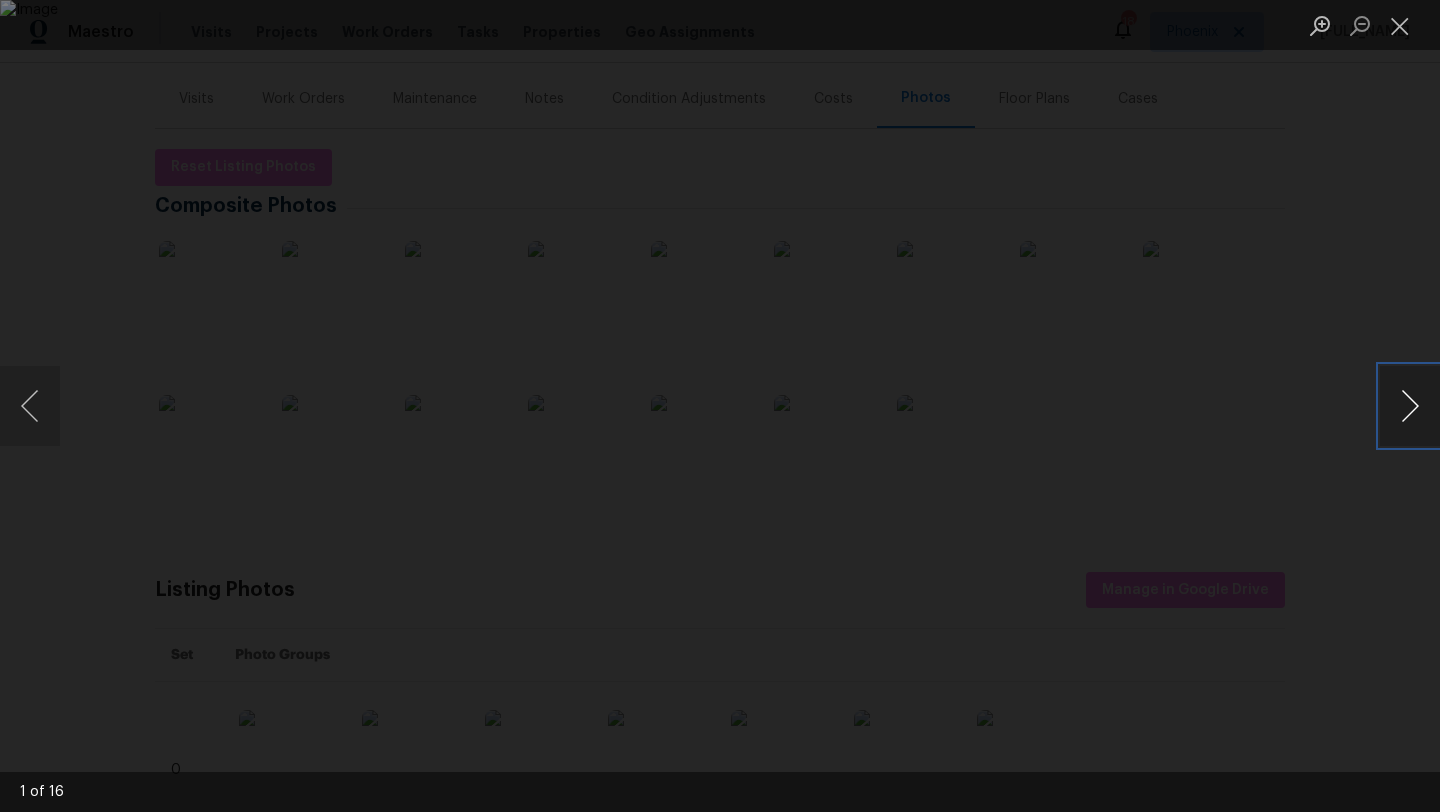 click at bounding box center [1410, 406] 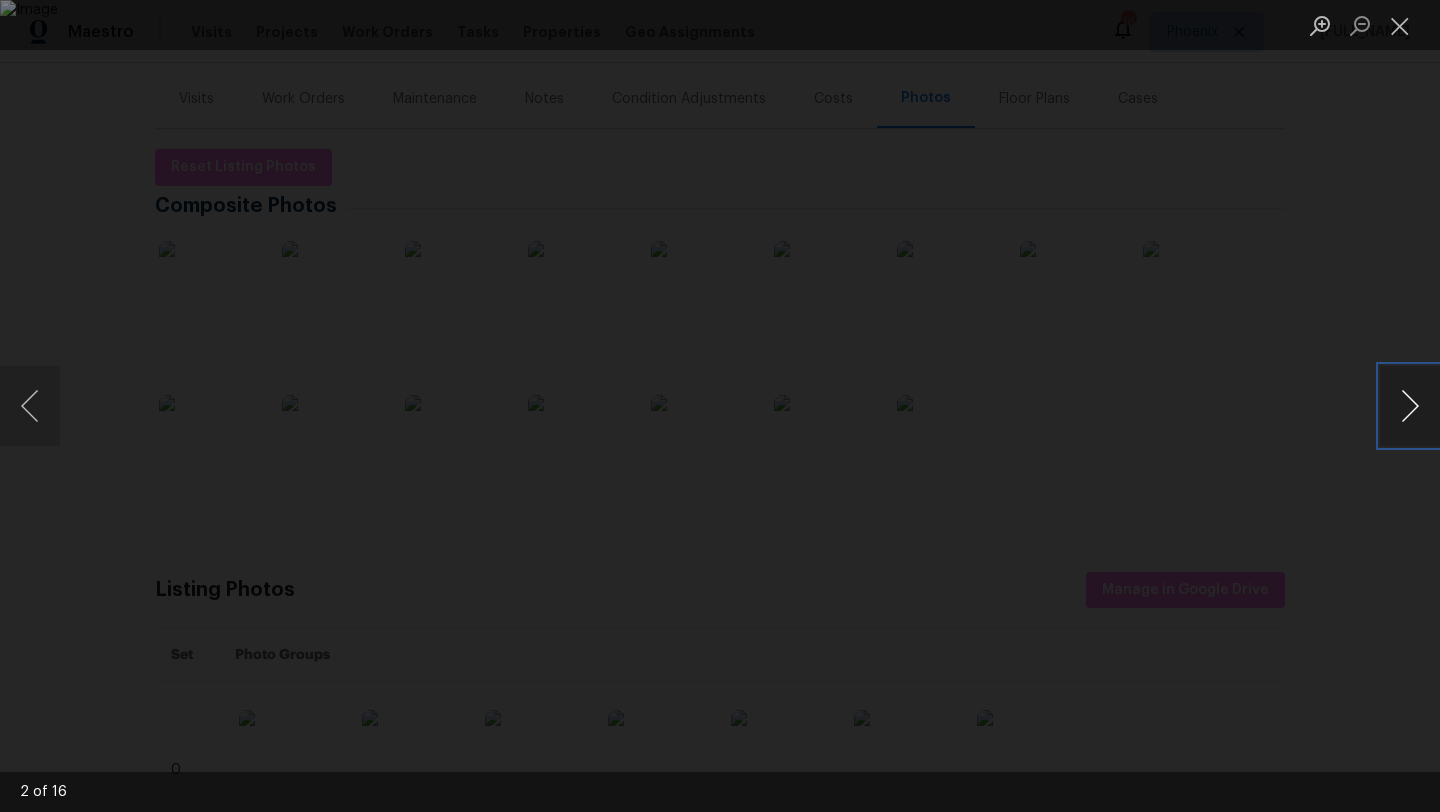 click at bounding box center (1410, 406) 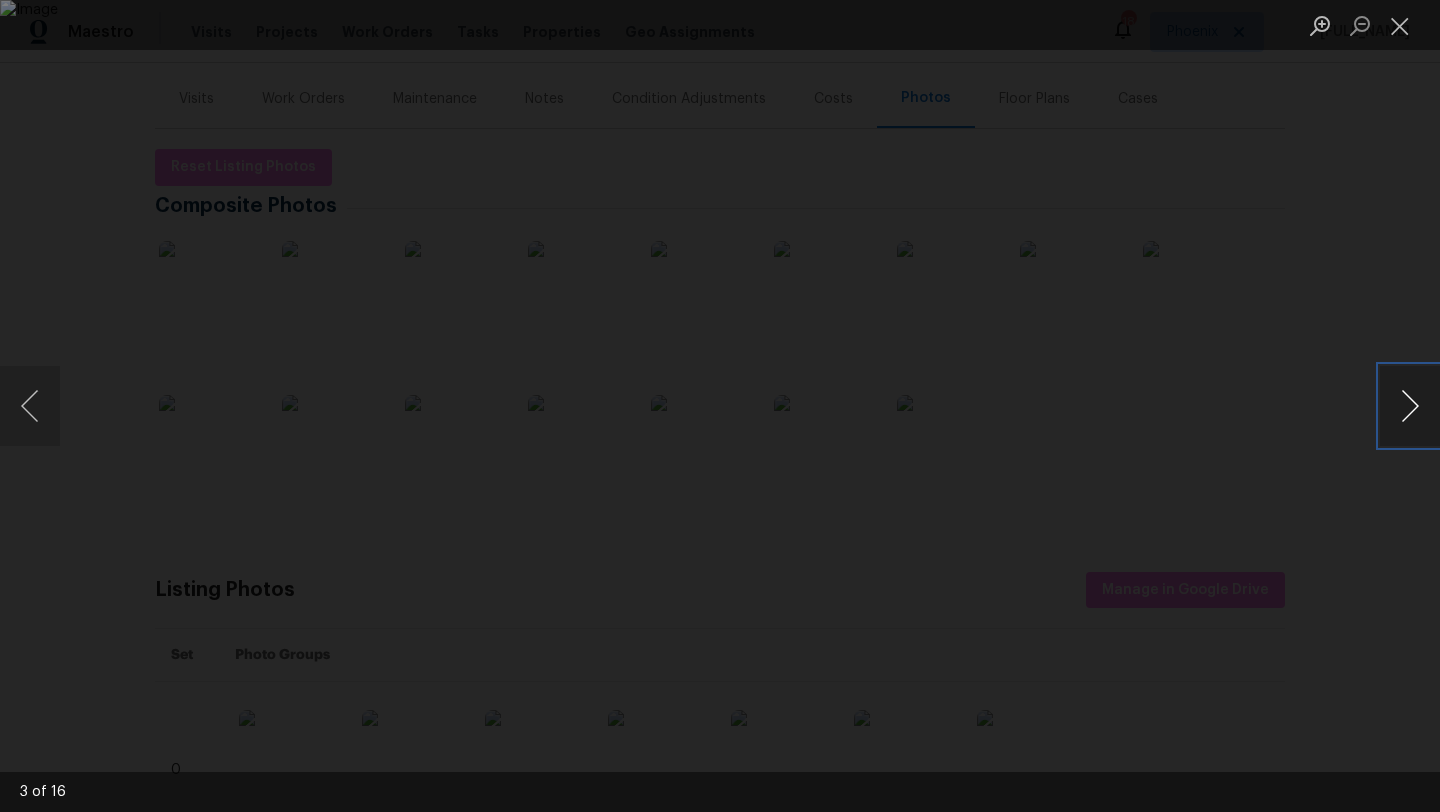 click at bounding box center [1410, 406] 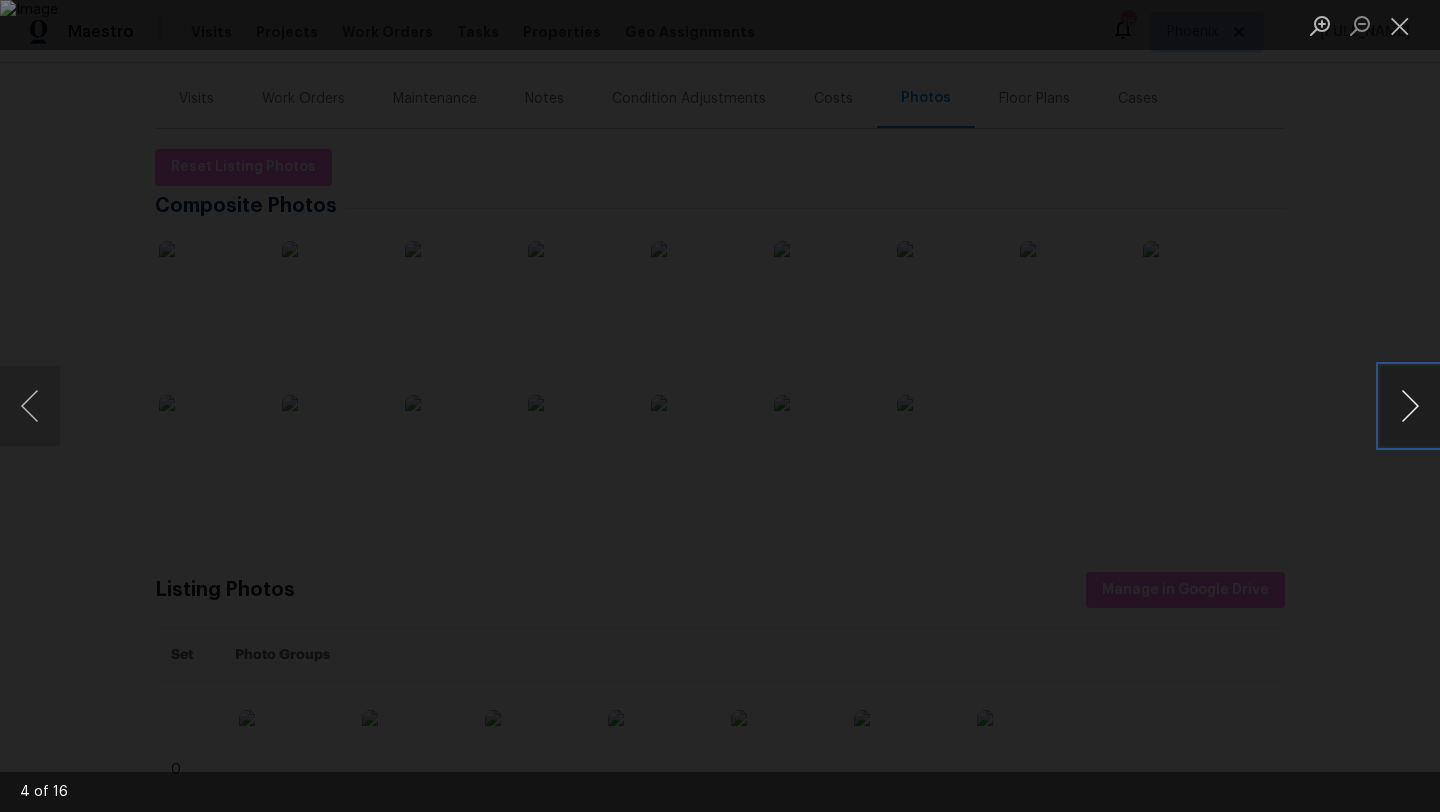 click at bounding box center (1410, 406) 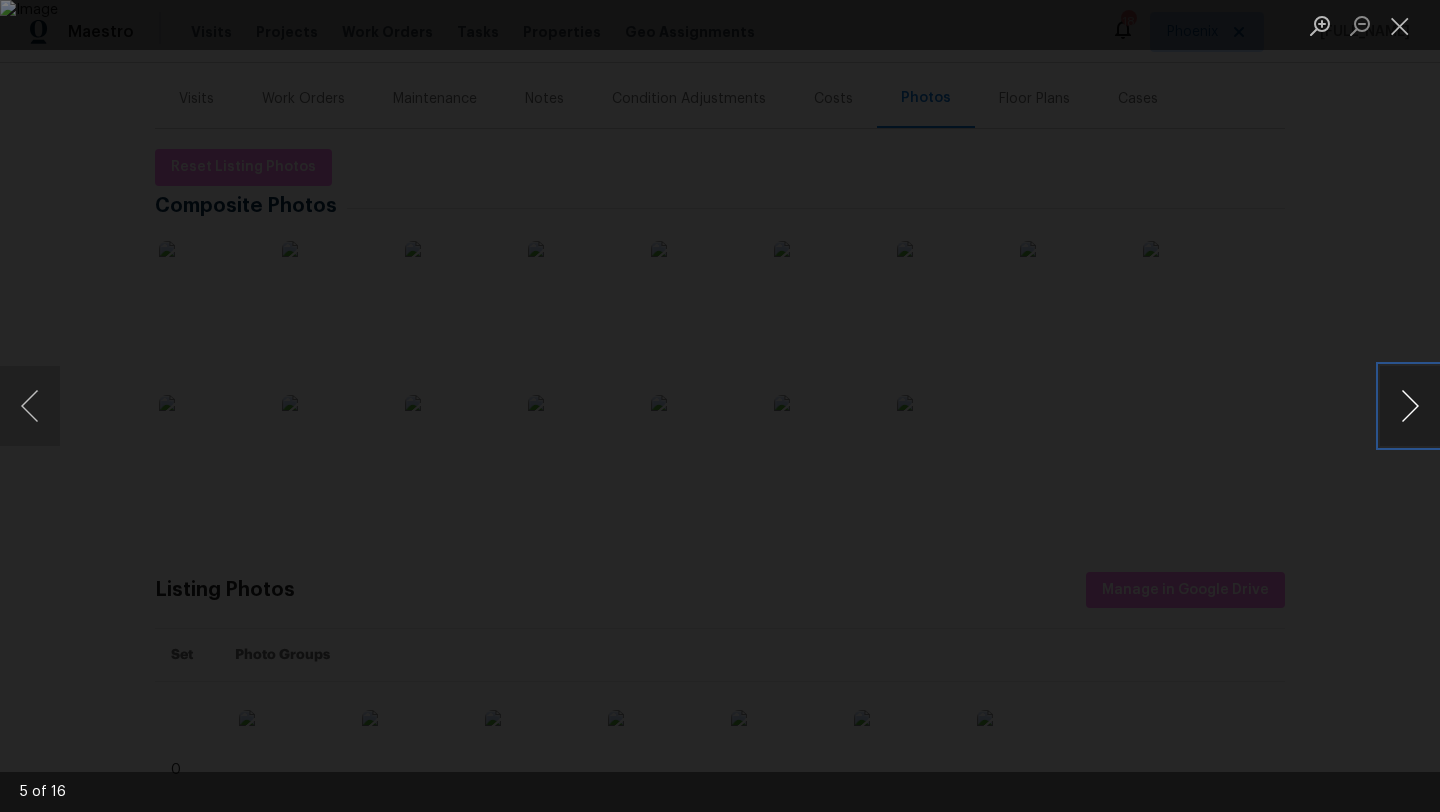 click at bounding box center [1410, 406] 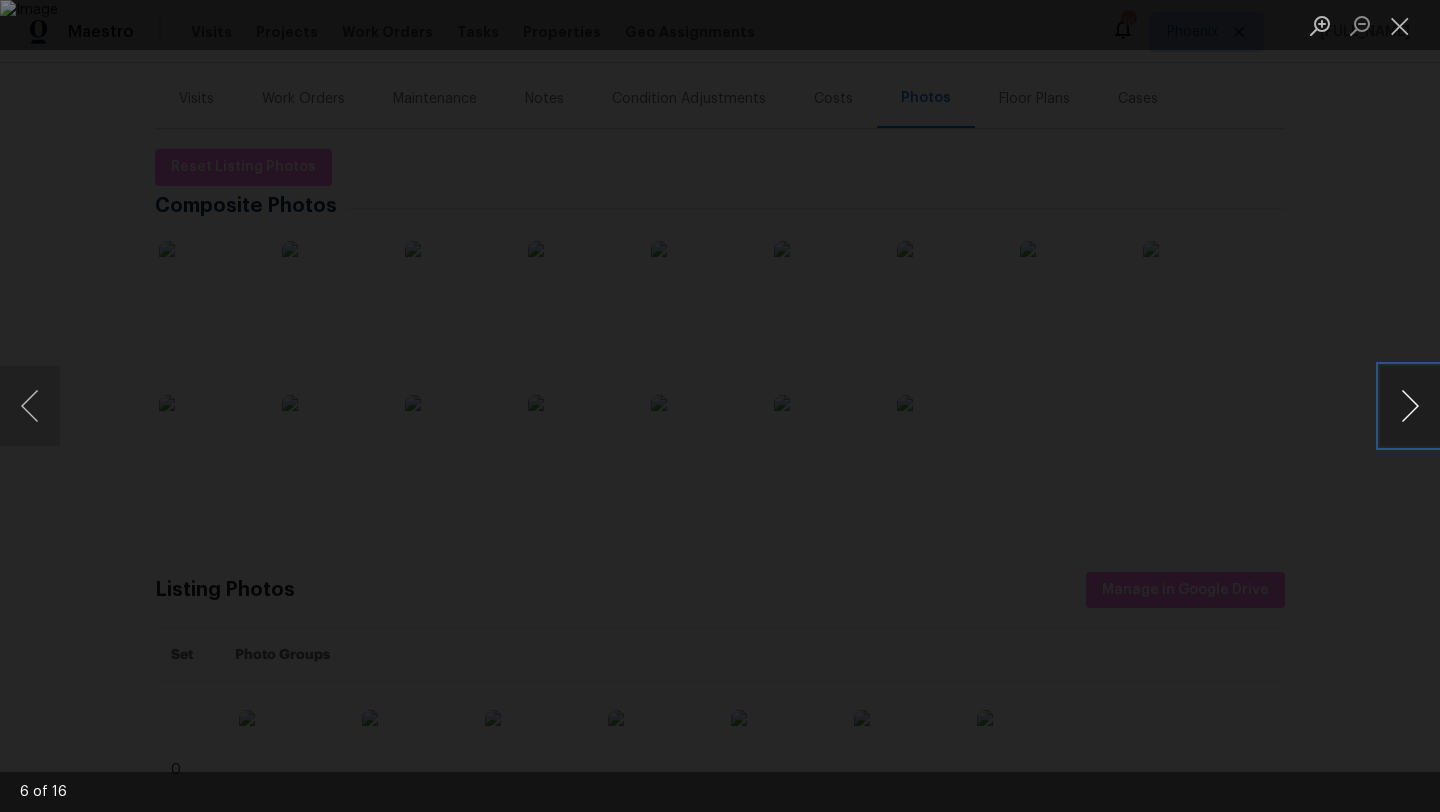 click at bounding box center (1410, 406) 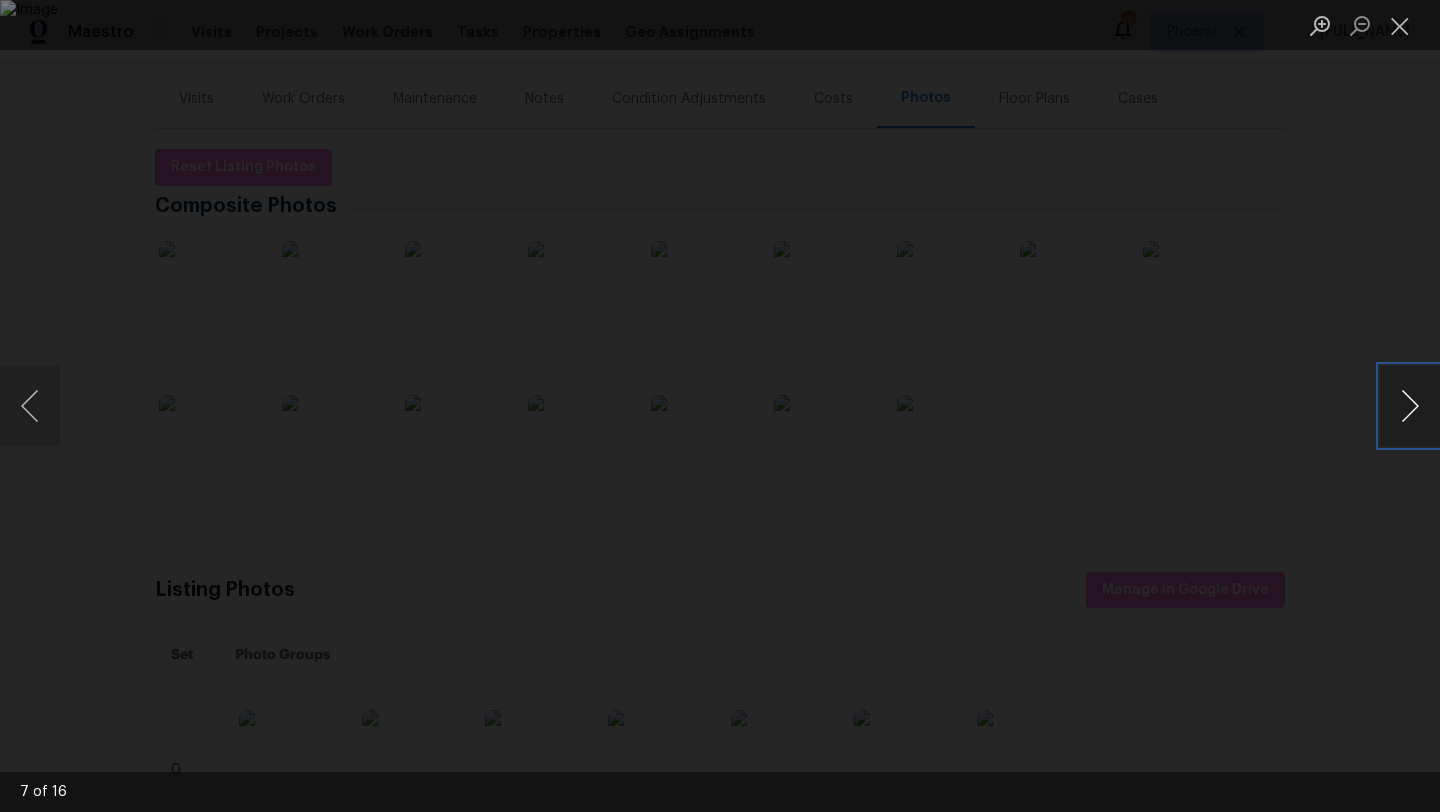 click at bounding box center [1410, 406] 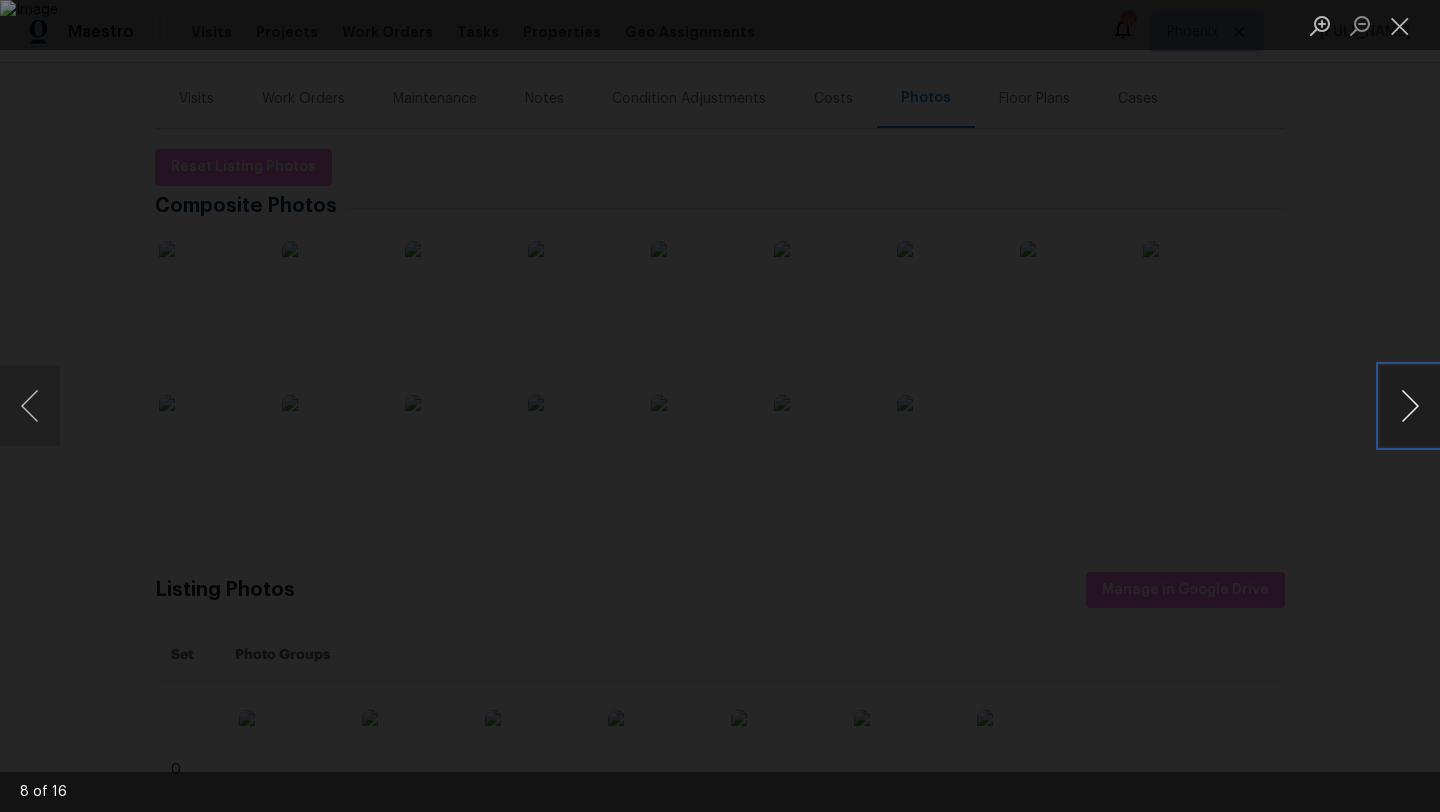 click at bounding box center [1410, 406] 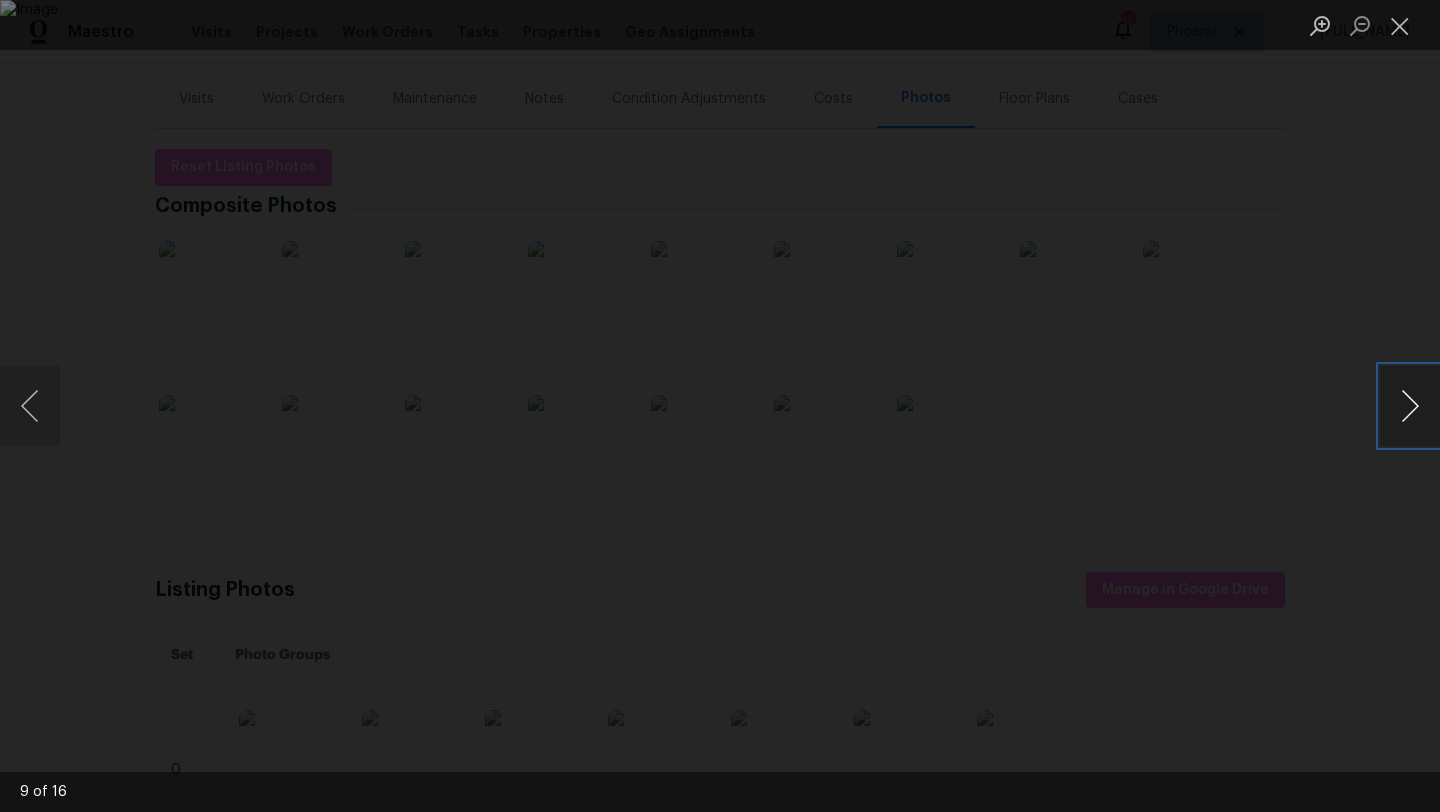click at bounding box center [1410, 406] 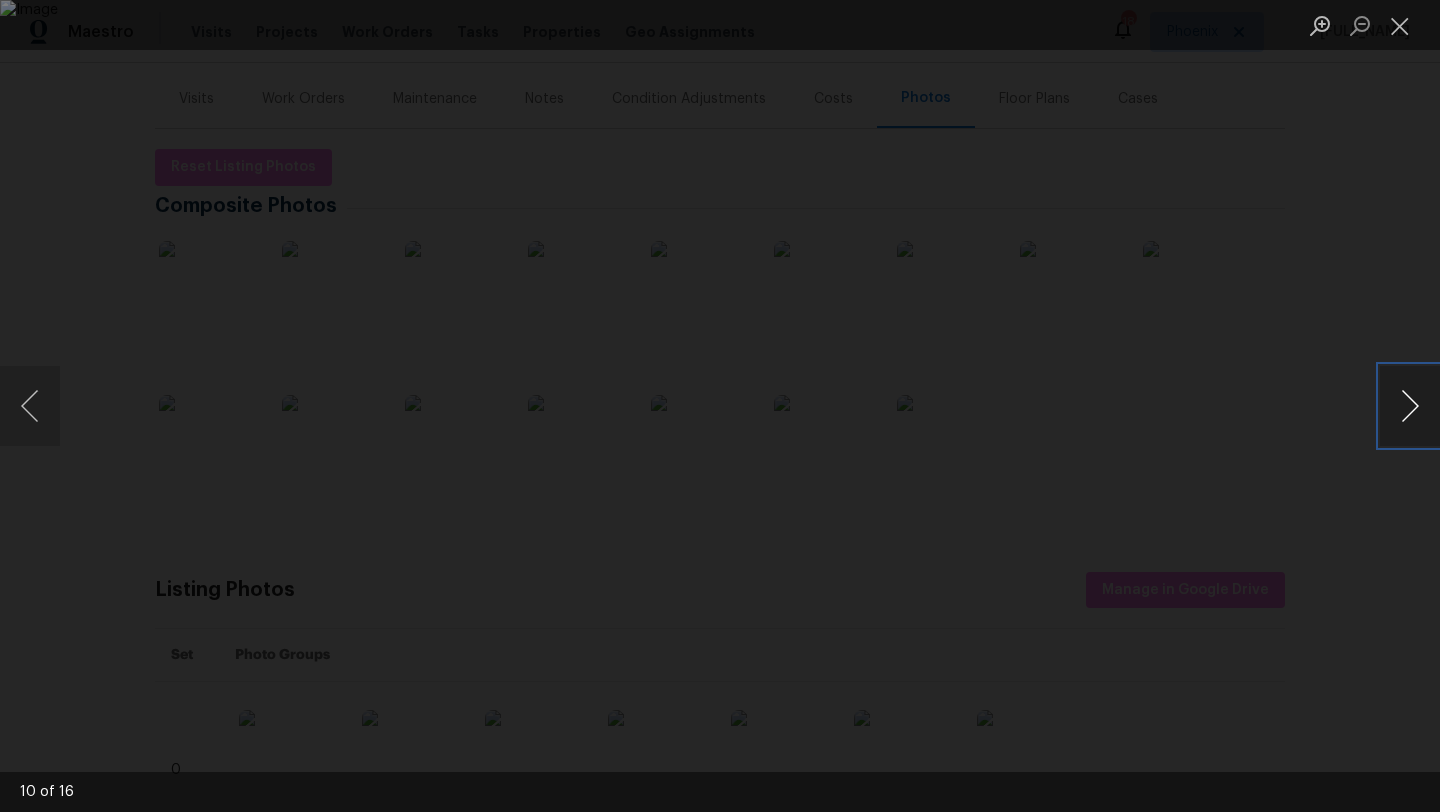 click at bounding box center (1410, 406) 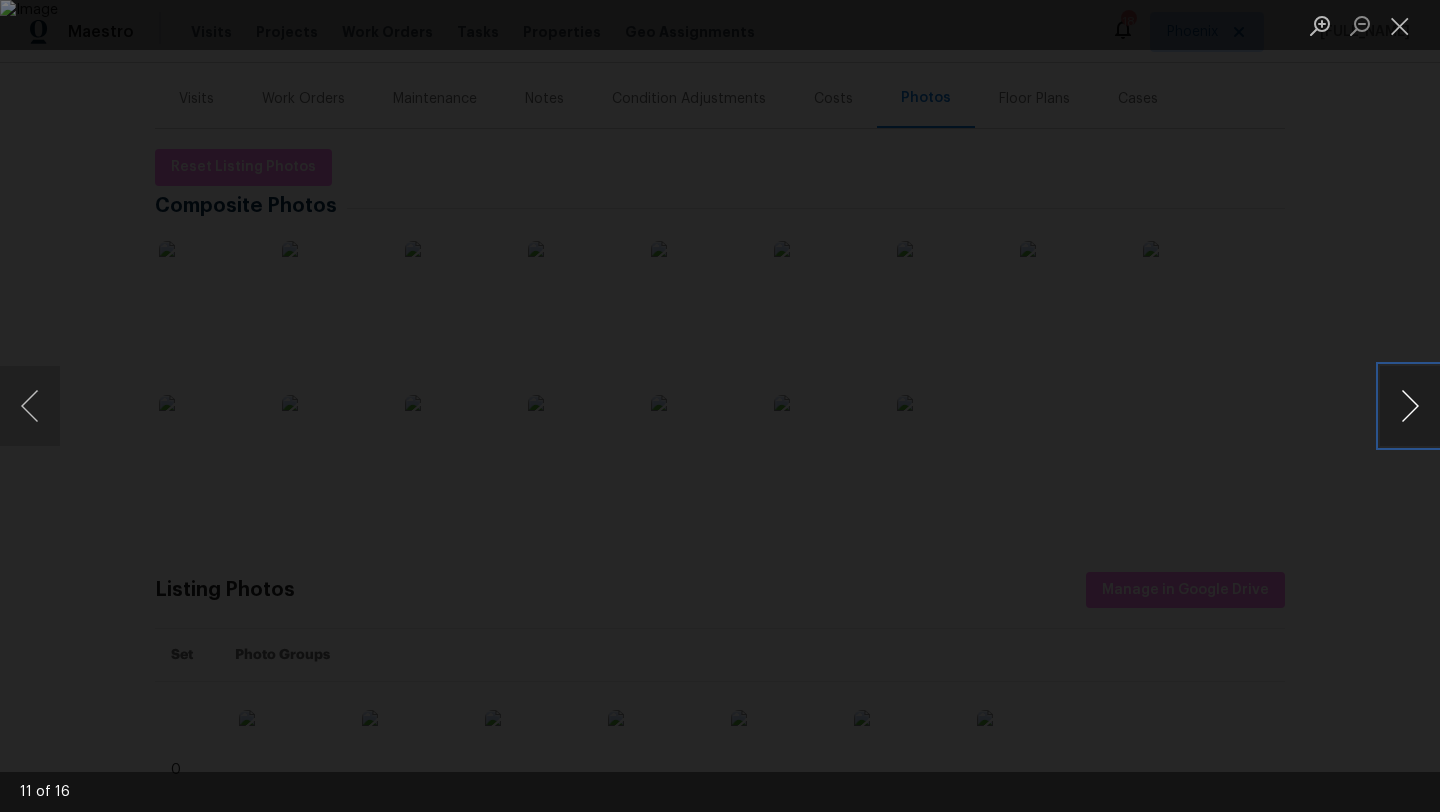click at bounding box center [1410, 406] 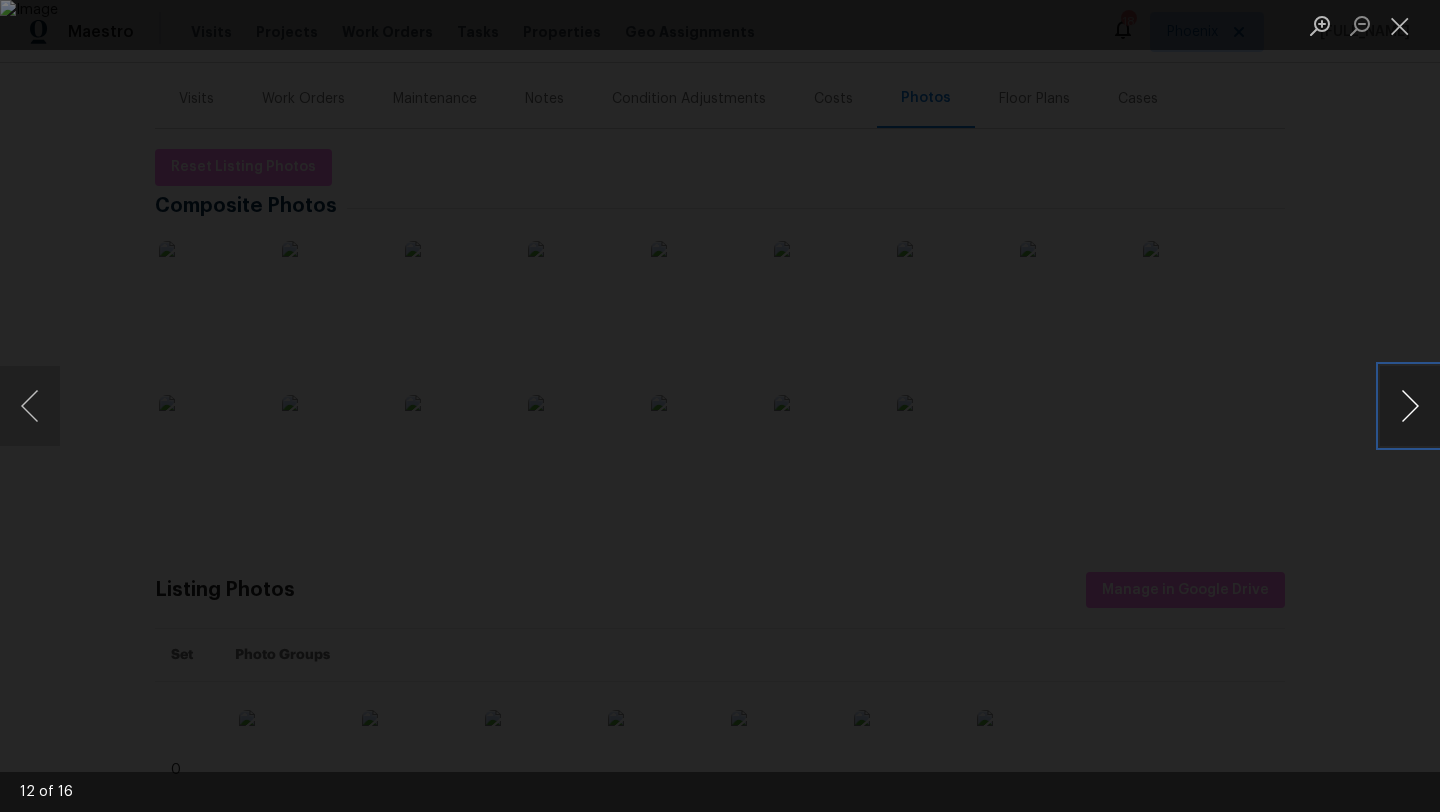 click at bounding box center [1410, 406] 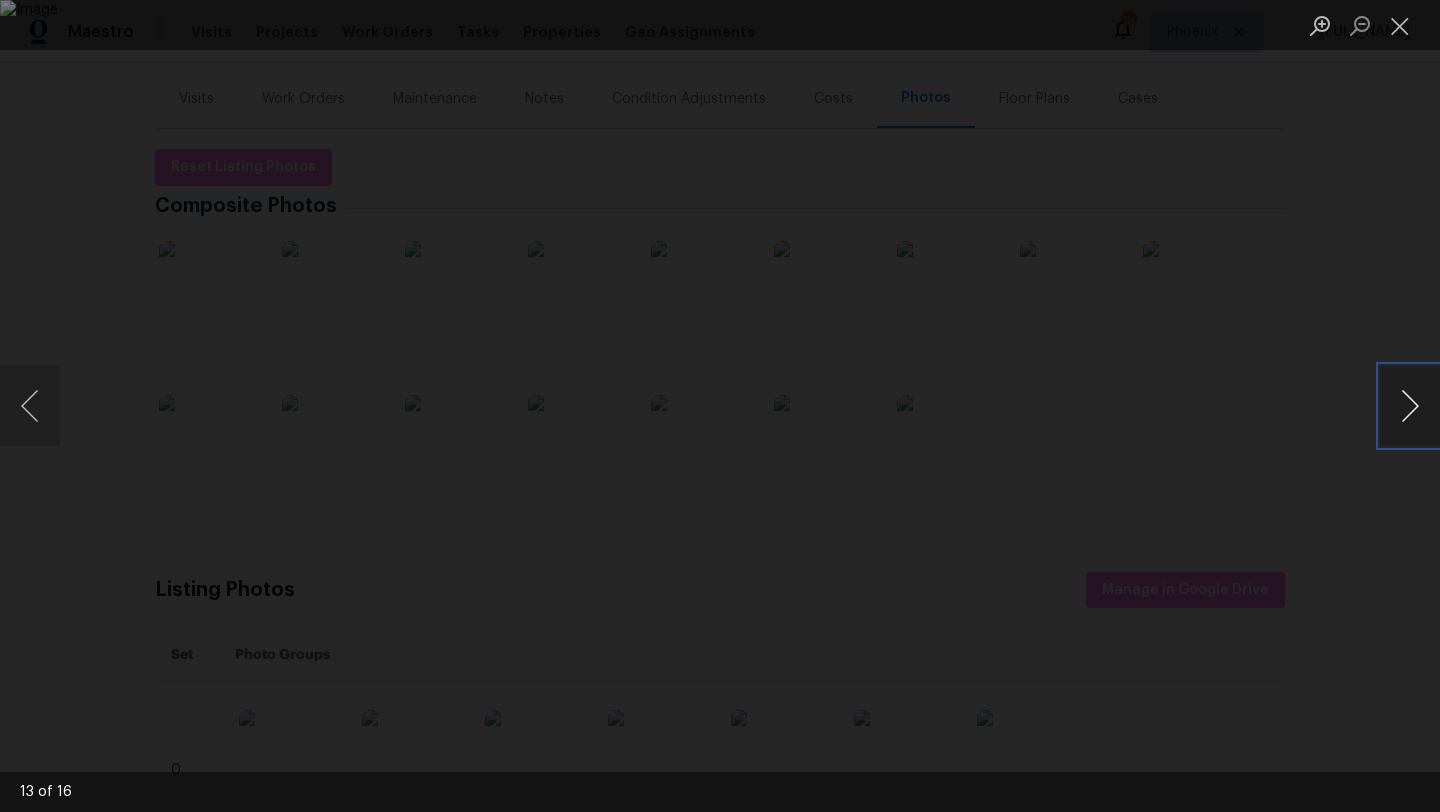 click at bounding box center [1410, 406] 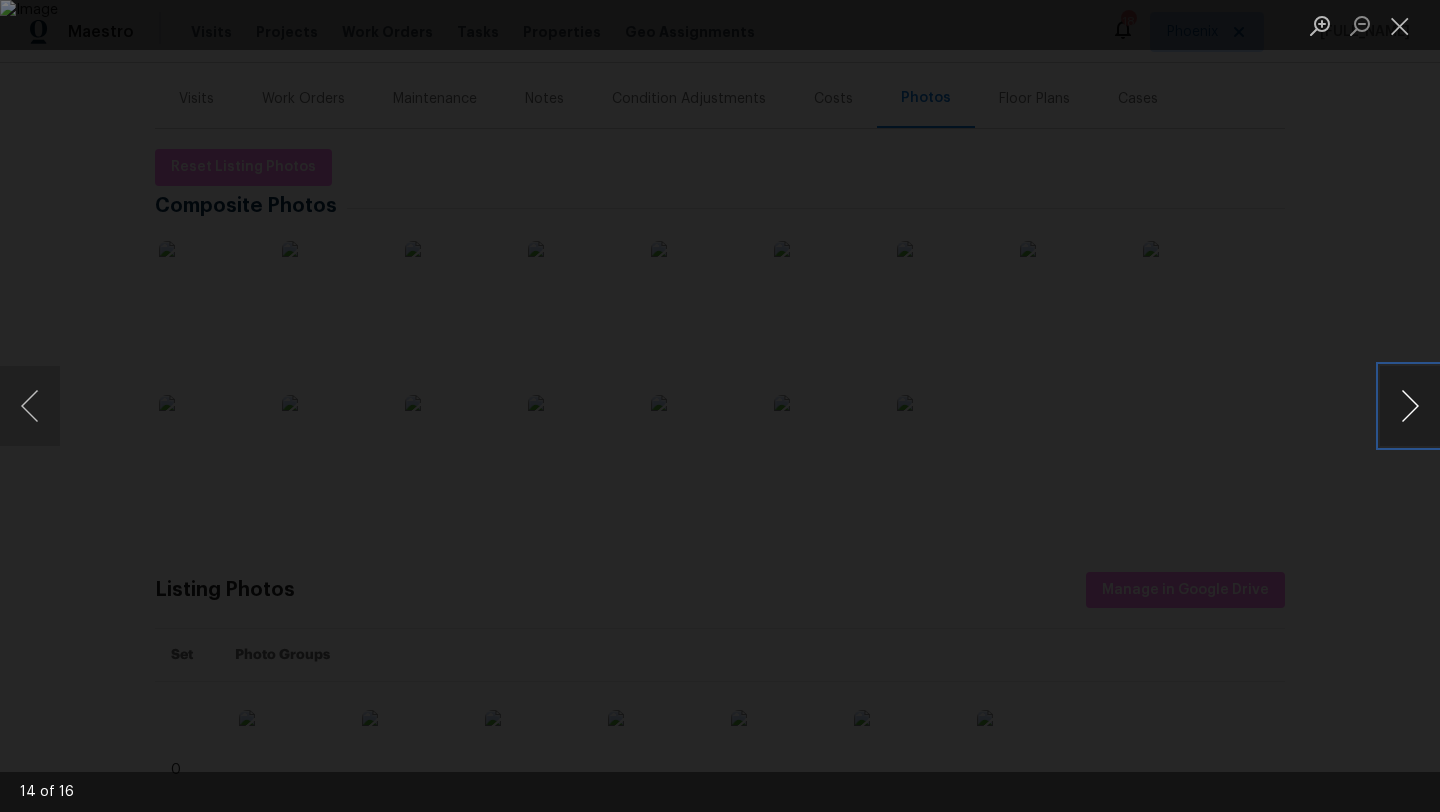 click at bounding box center [1410, 406] 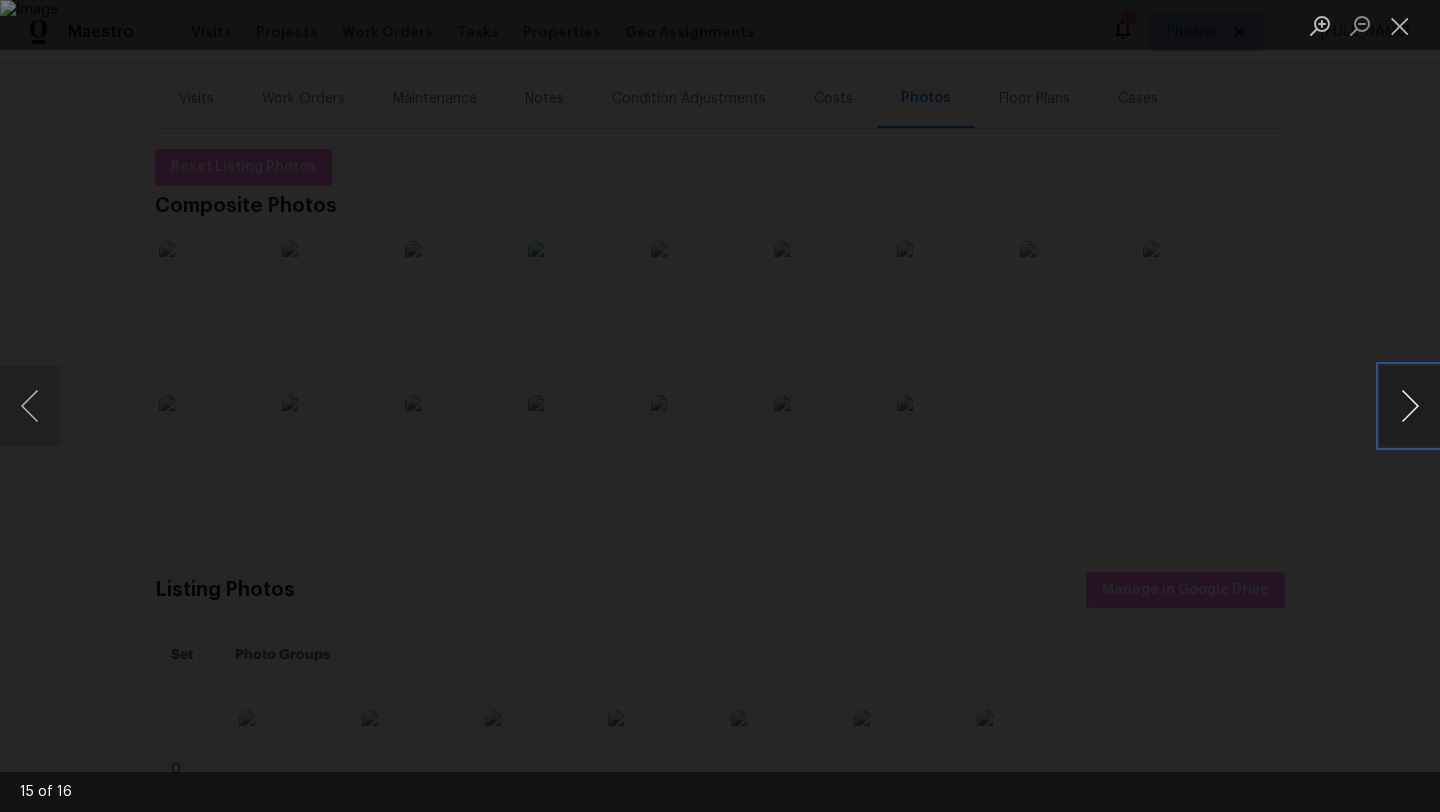 click at bounding box center (1410, 406) 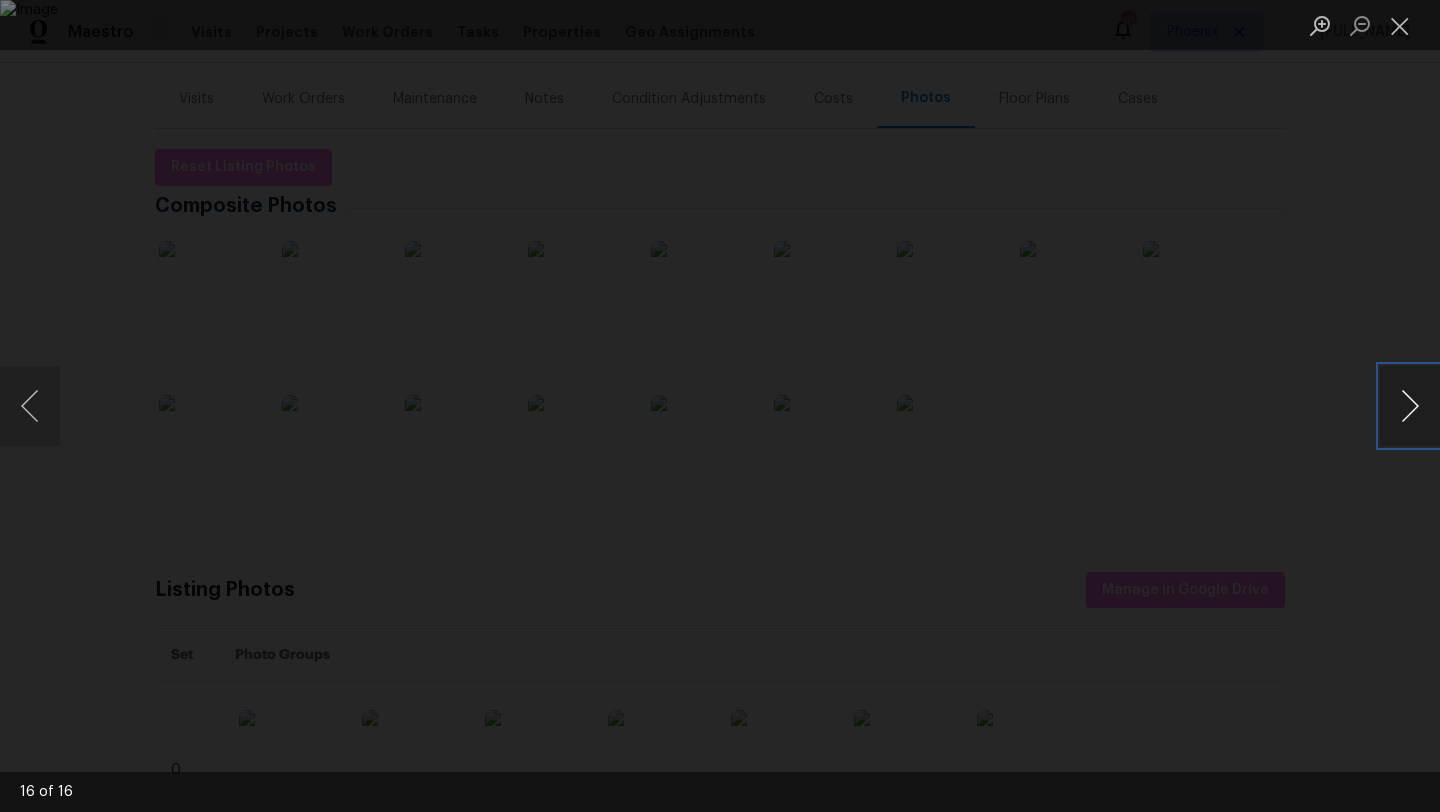 click at bounding box center [1410, 406] 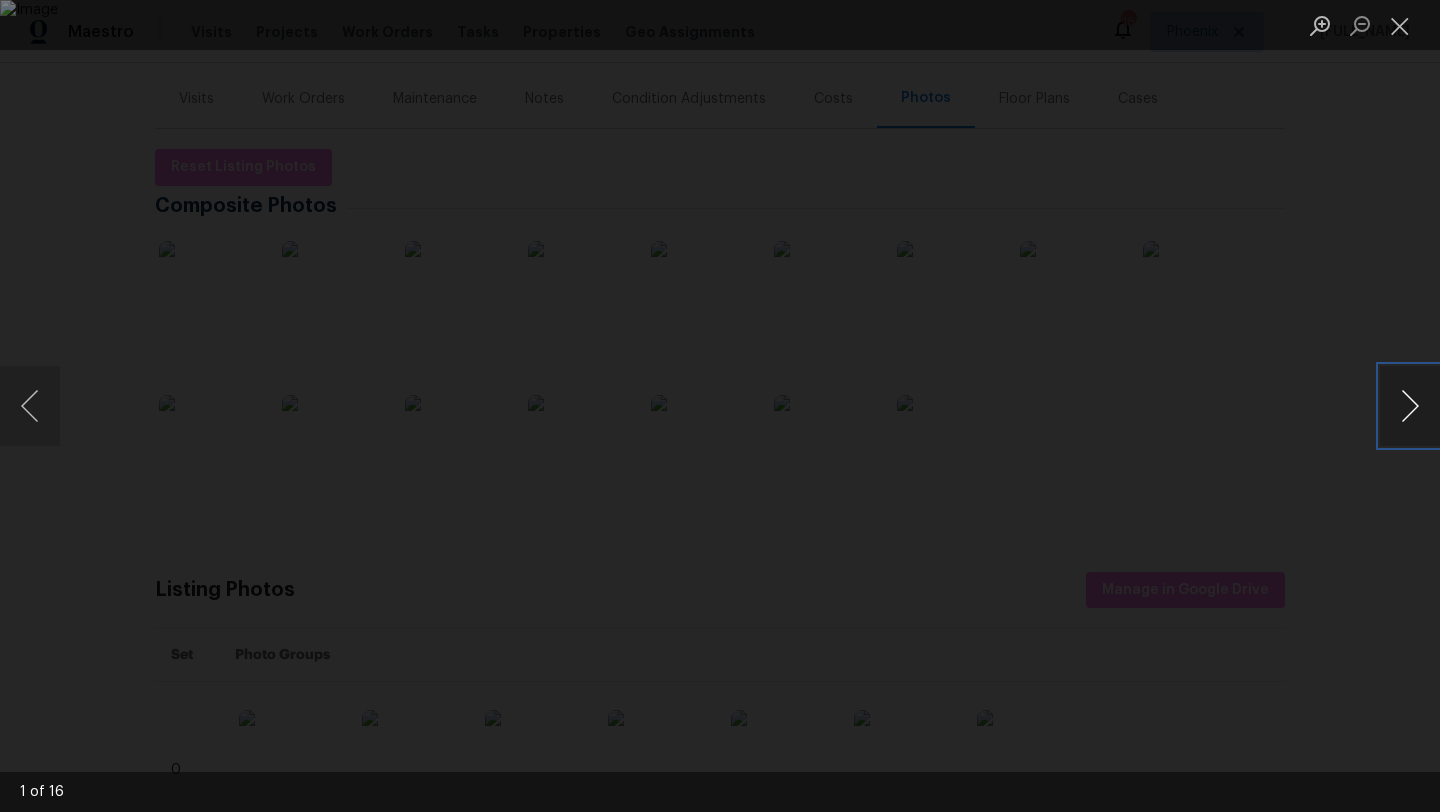 click at bounding box center [1410, 406] 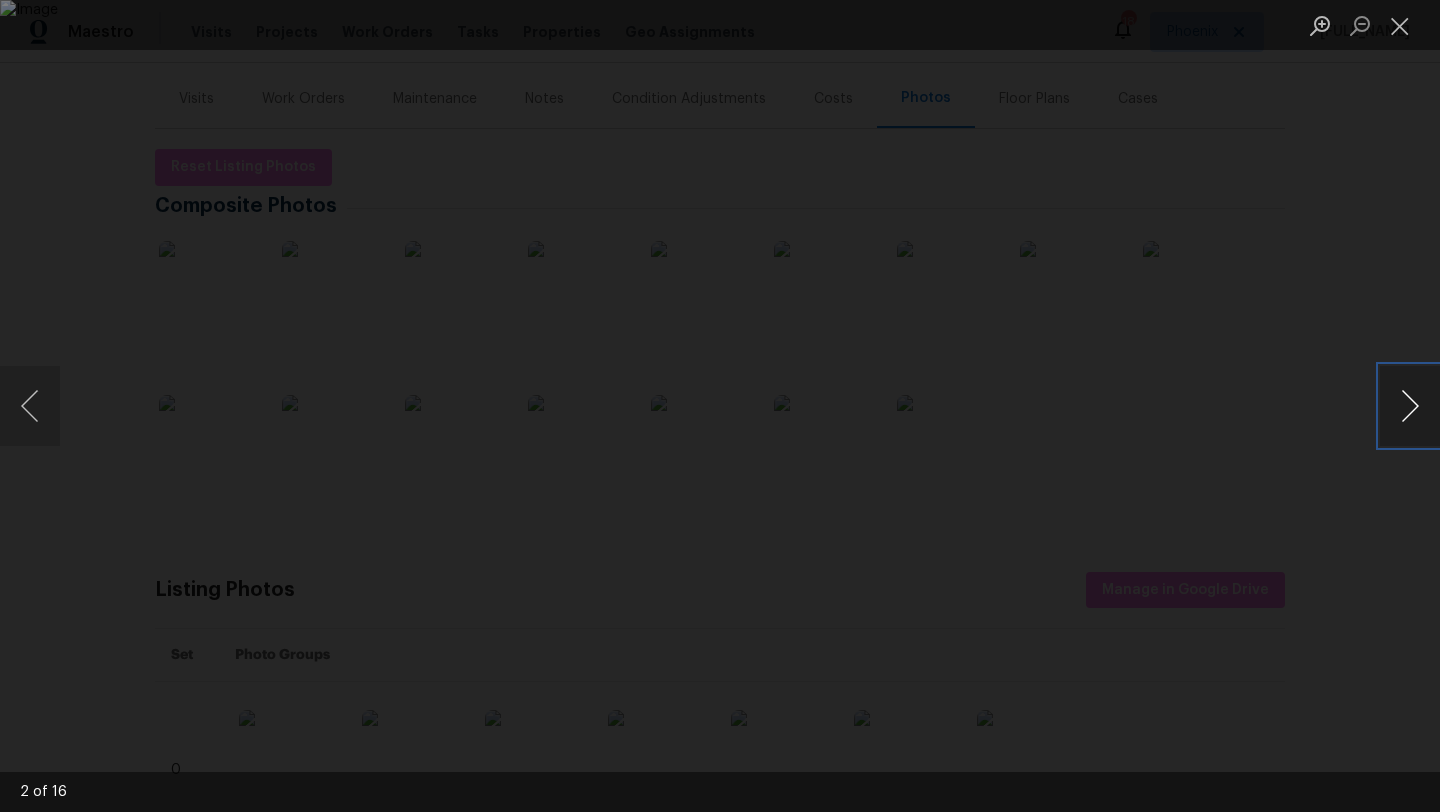 click at bounding box center [1410, 406] 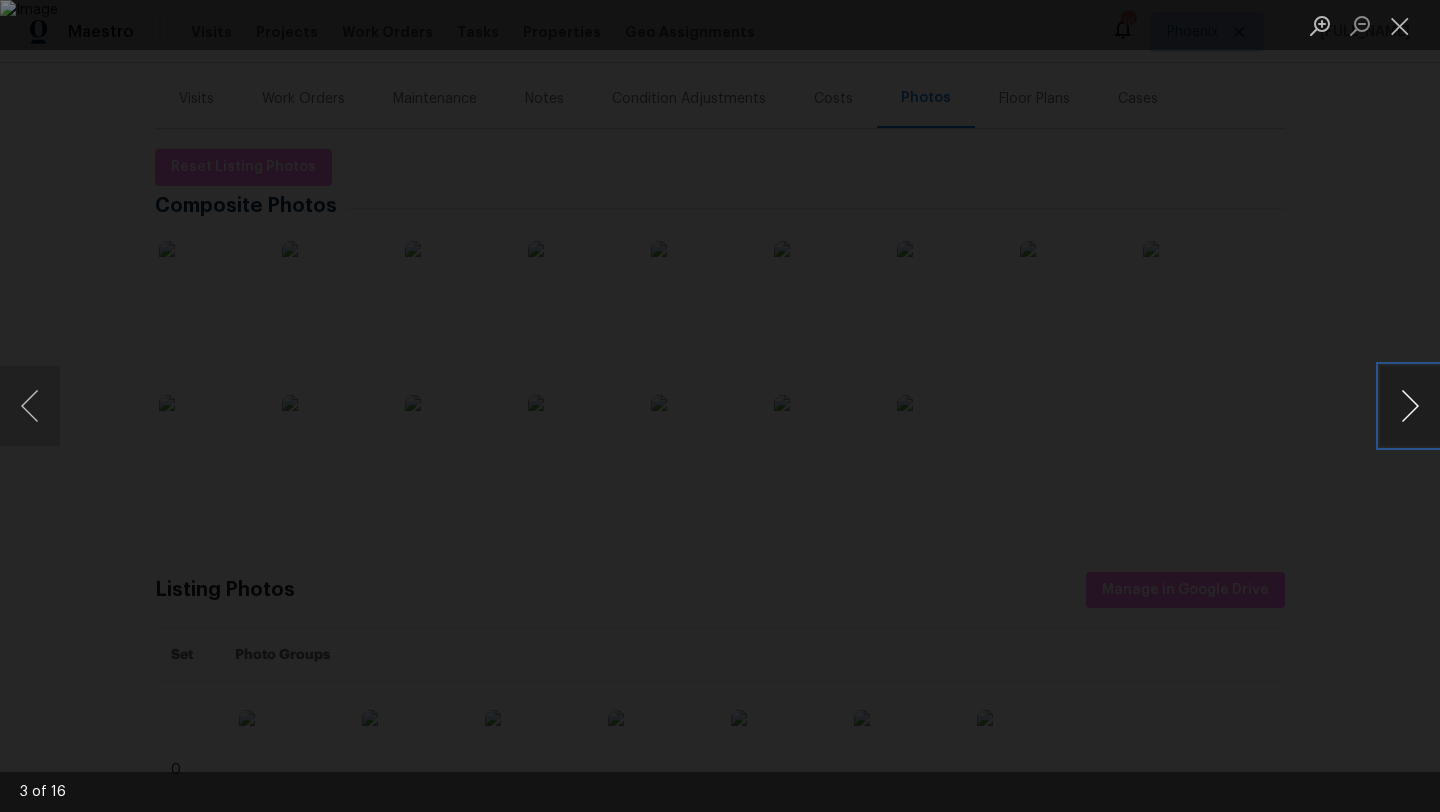 click at bounding box center [1410, 406] 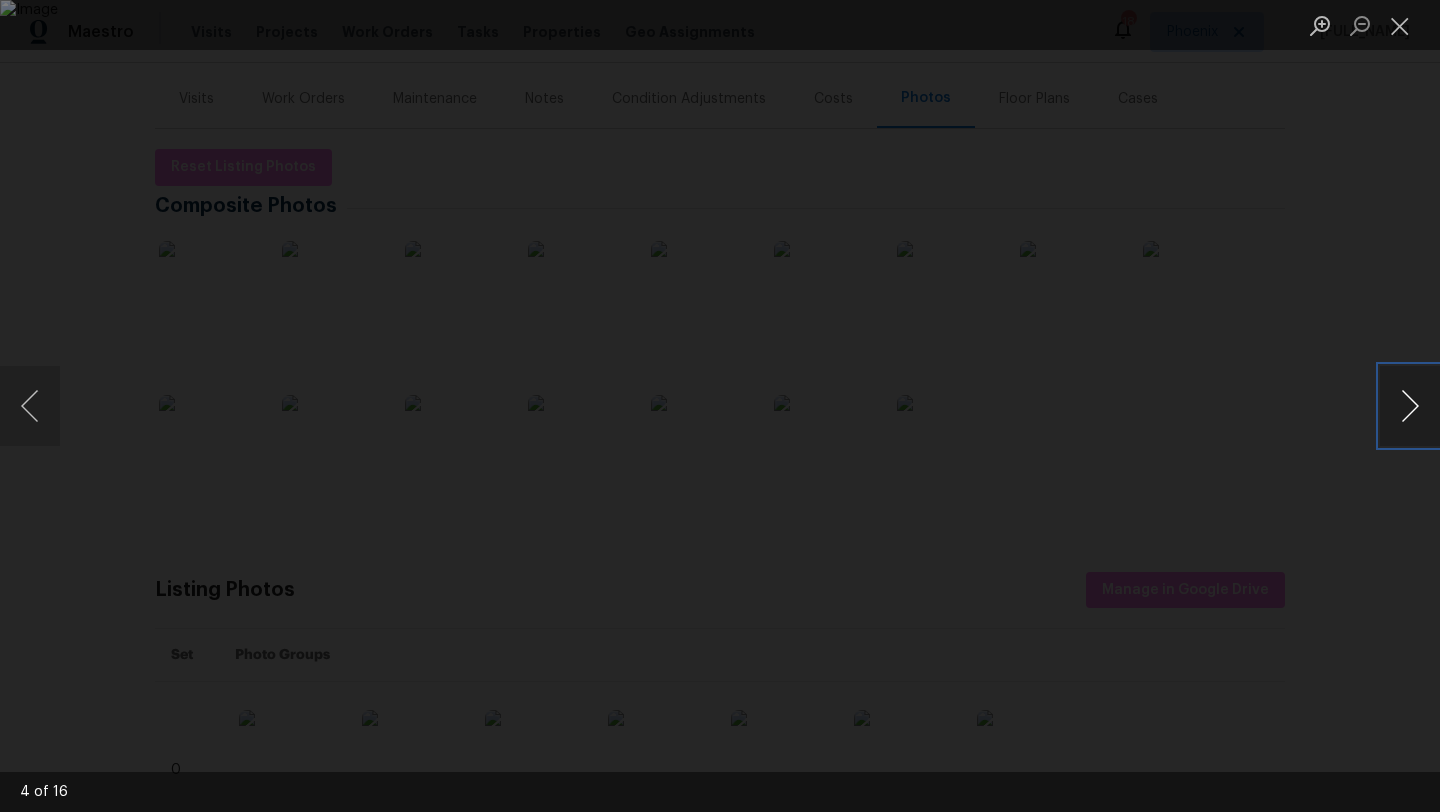 click at bounding box center (1410, 406) 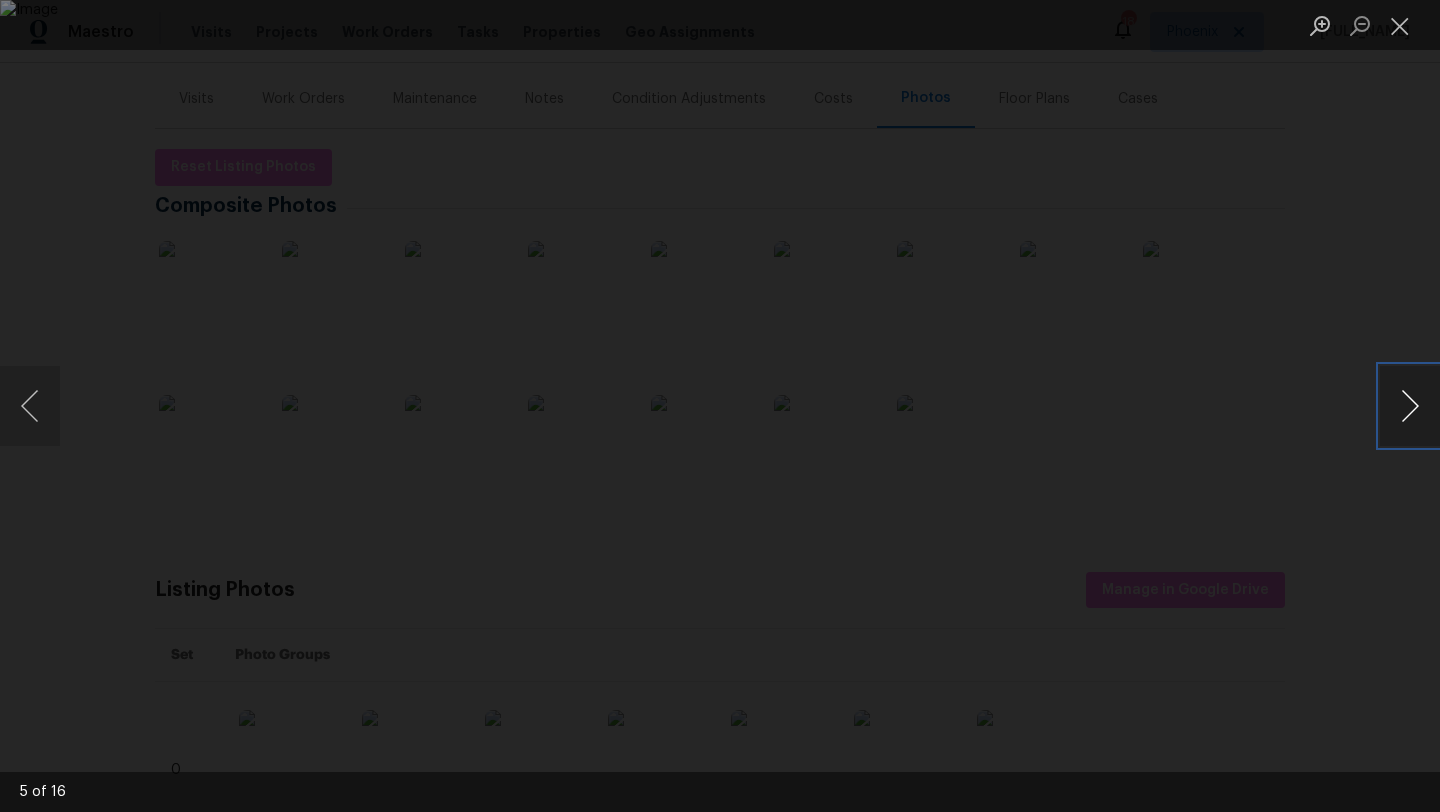 click at bounding box center [1410, 406] 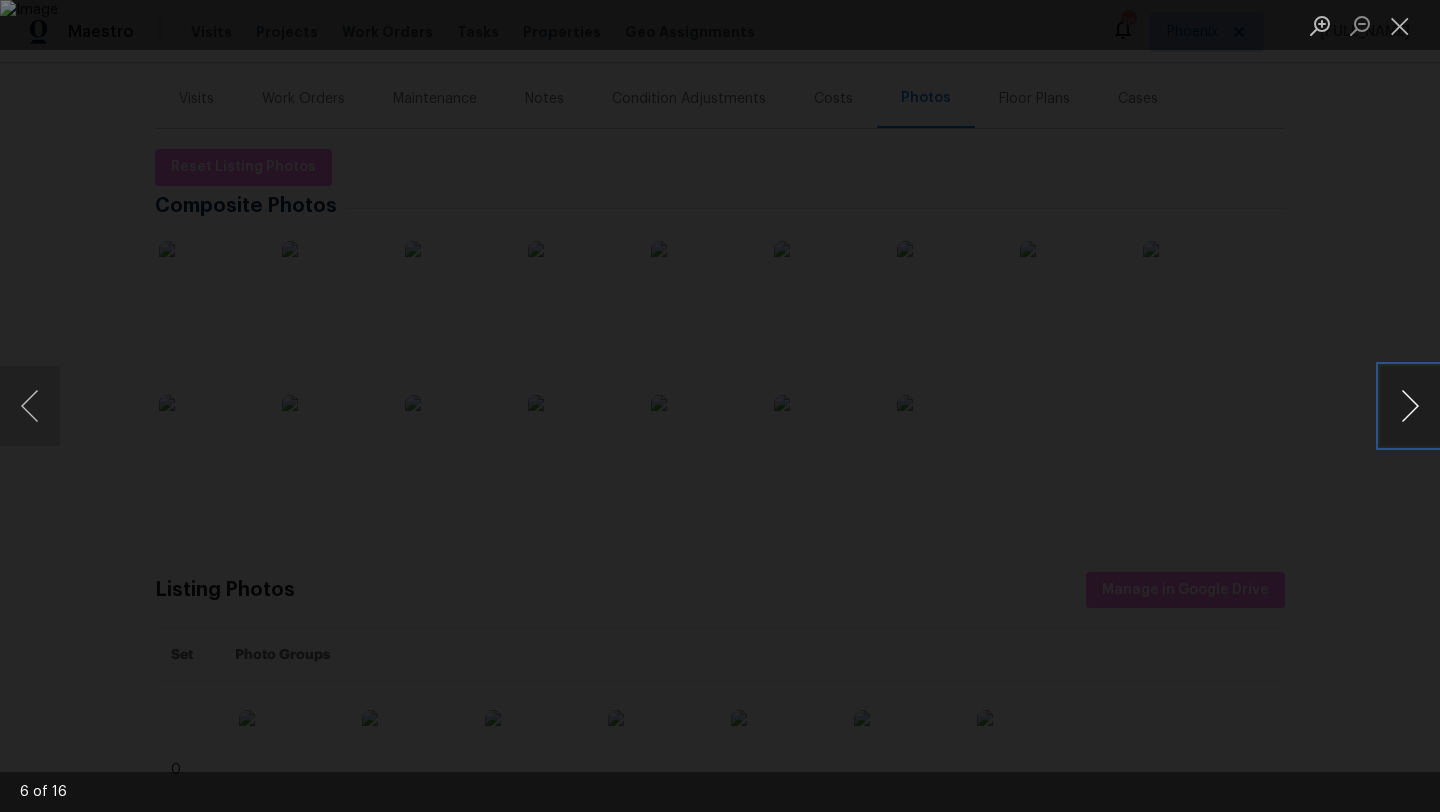 click at bounding box center [1410, 406] 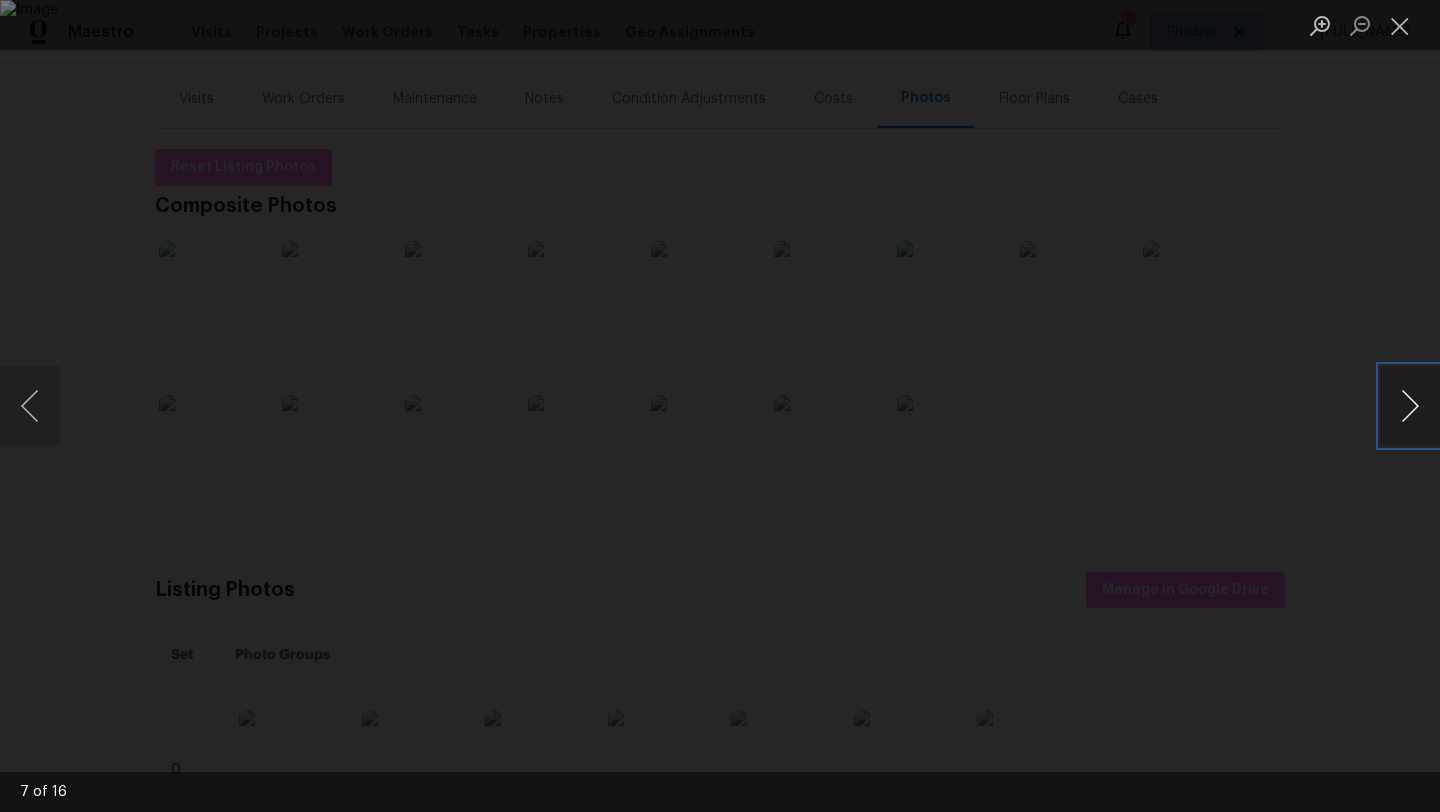 click at bounding box center [1410, 406] 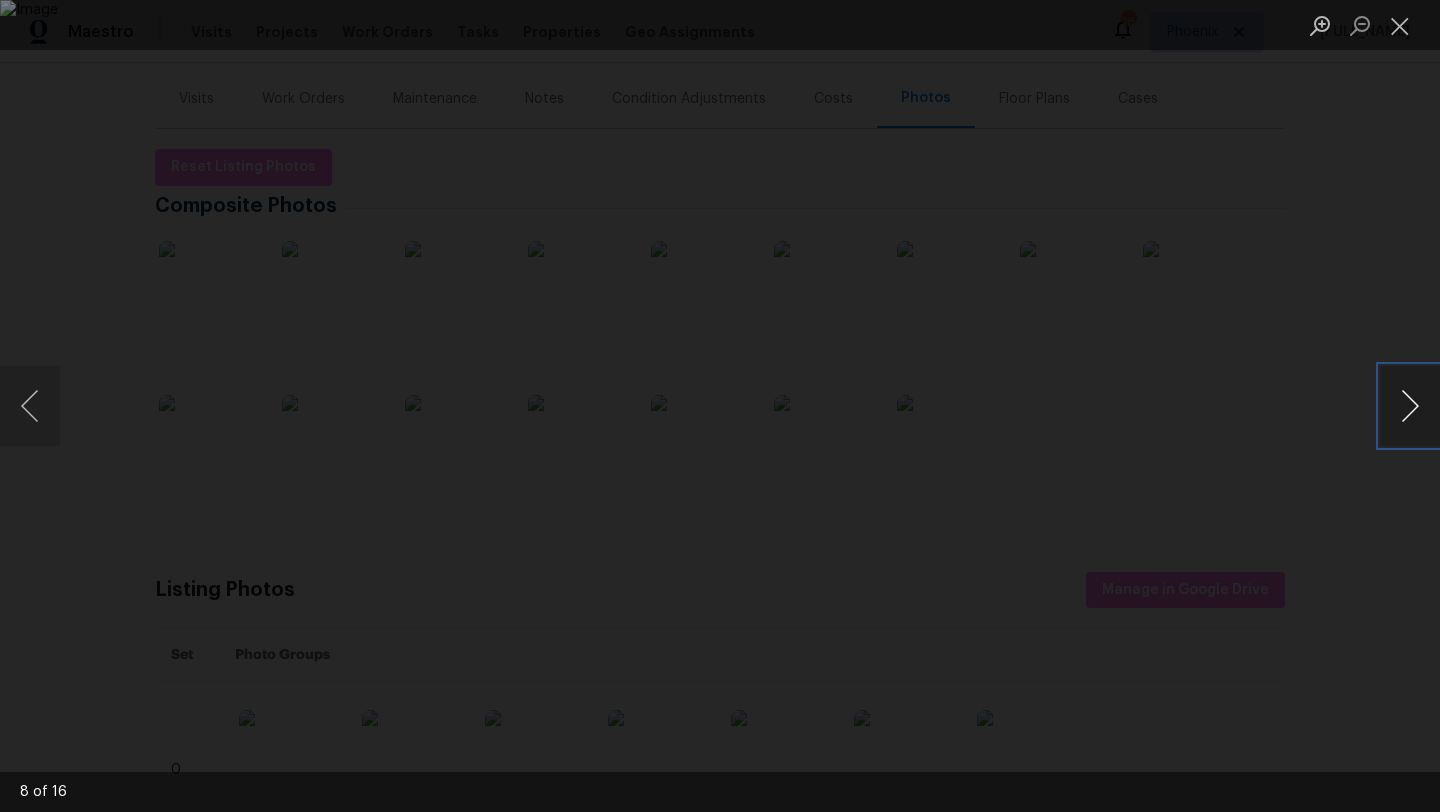 click at bounding box center [1410, 406] 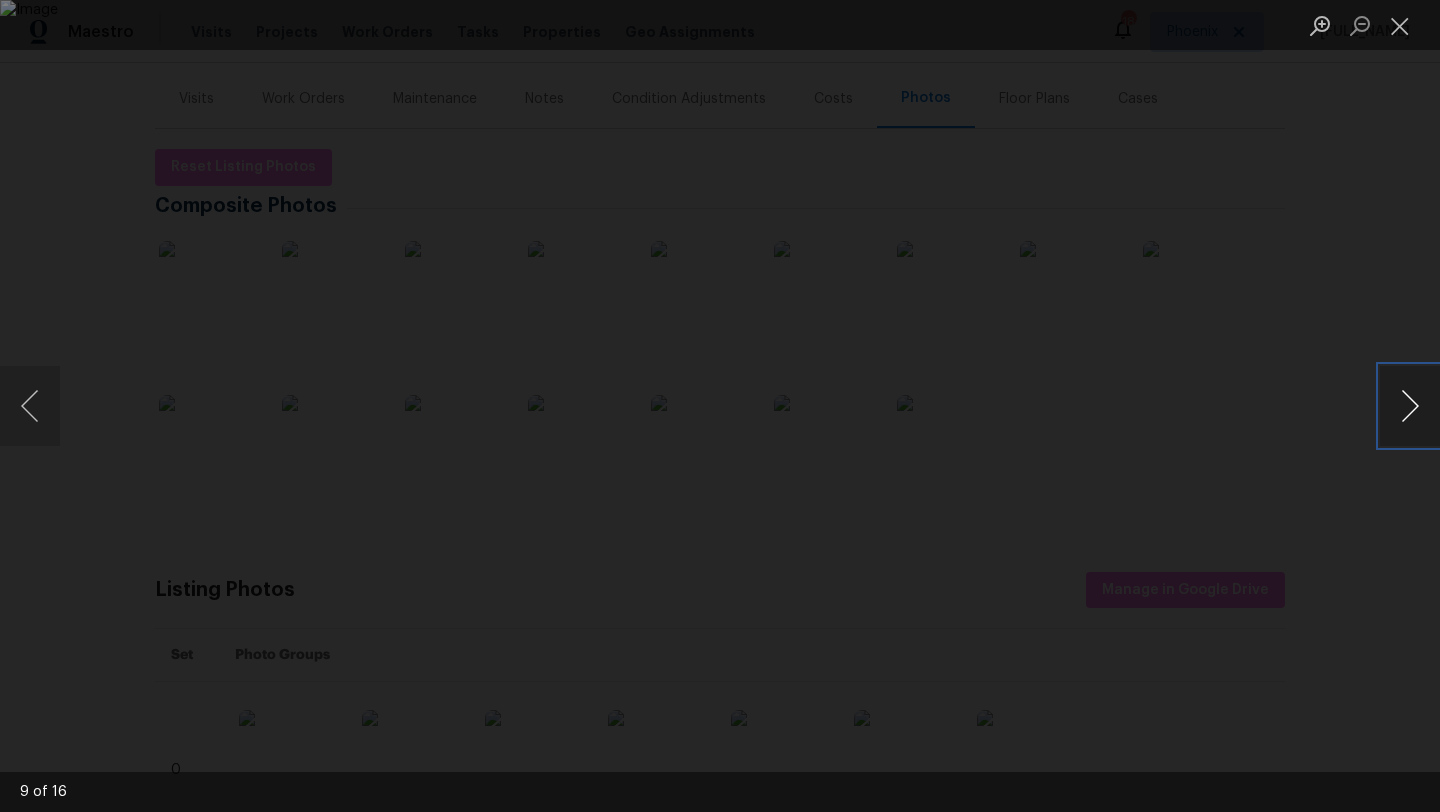 click at bounding box center (1410, 406) 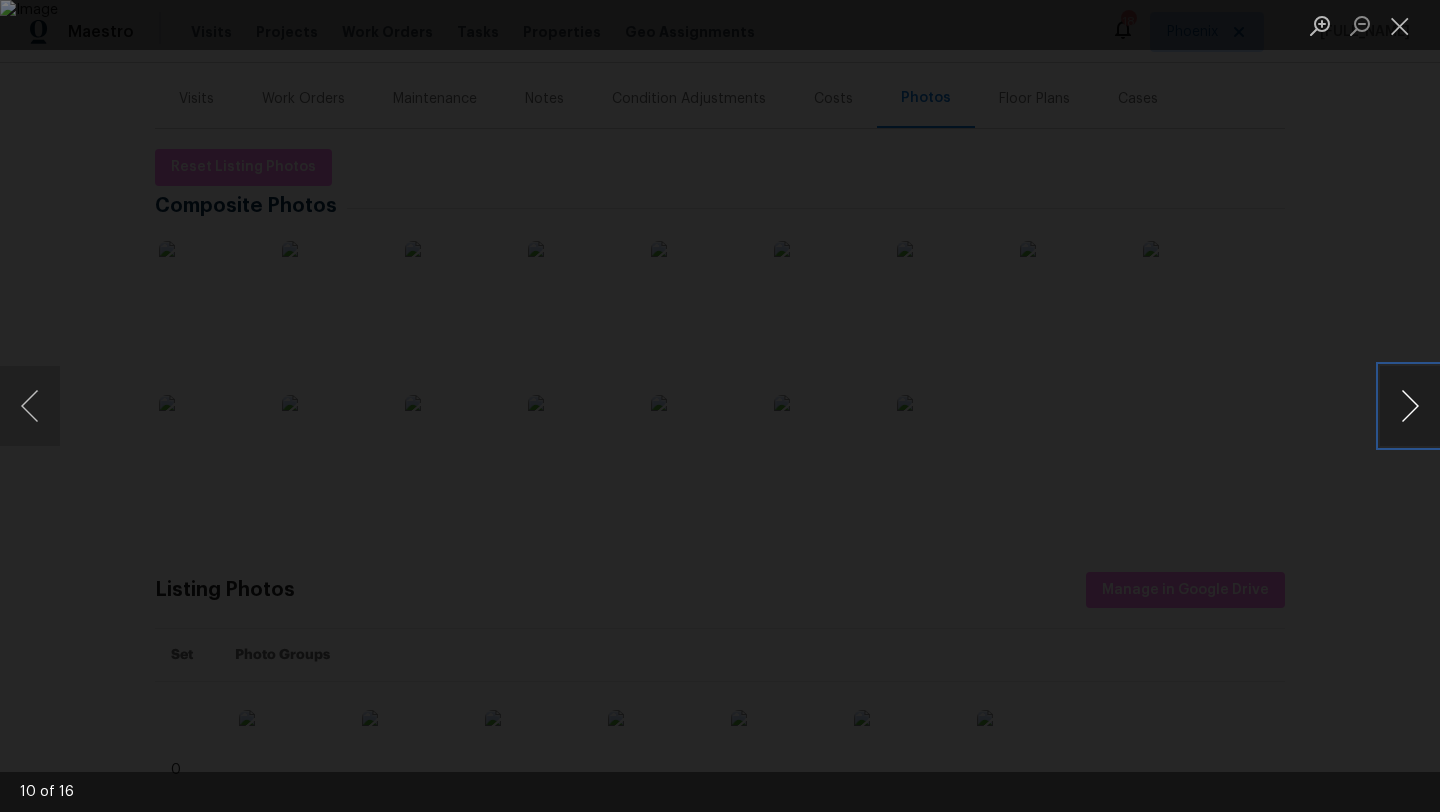 click at bounding box center [1410, 406] 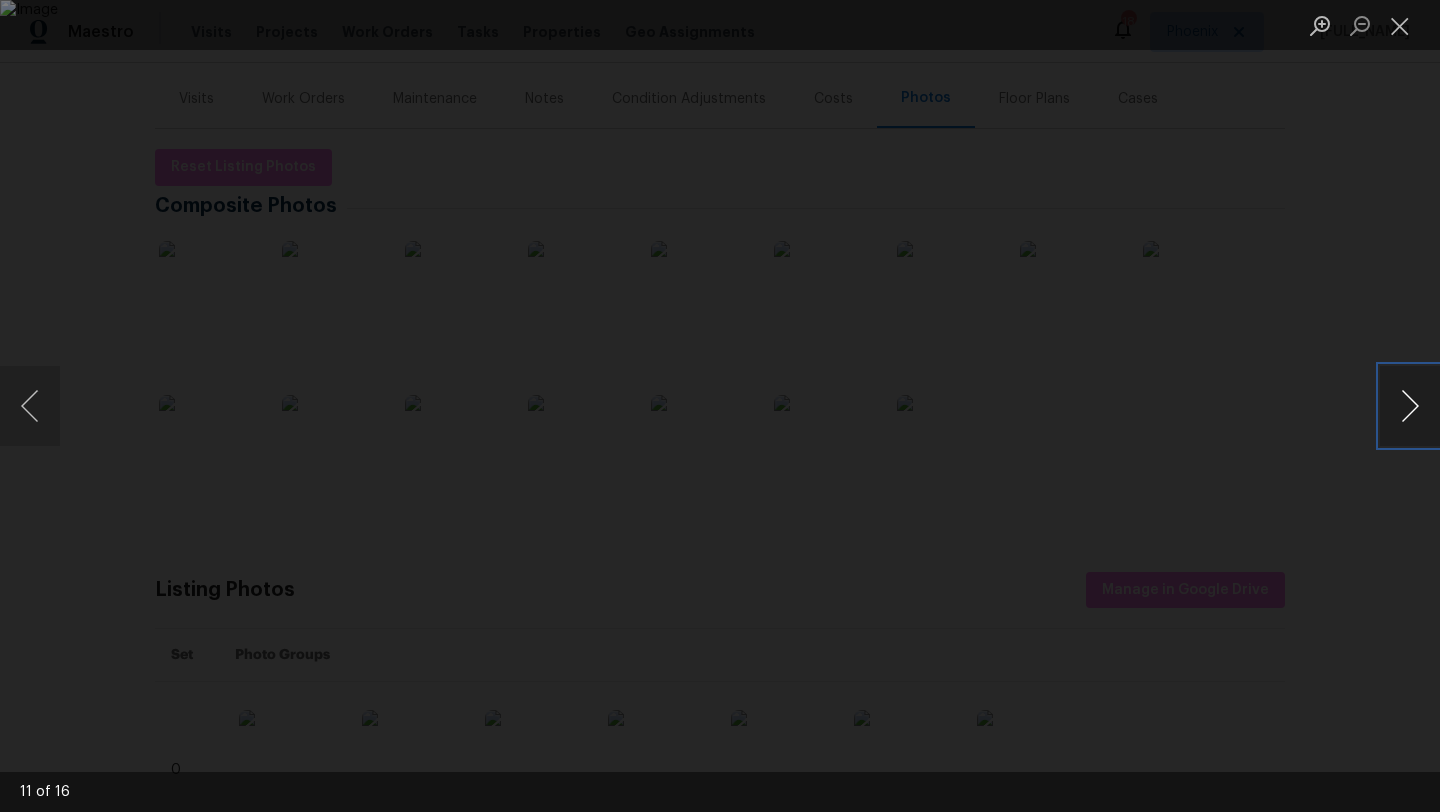 click at bounding box center [1410, 406] 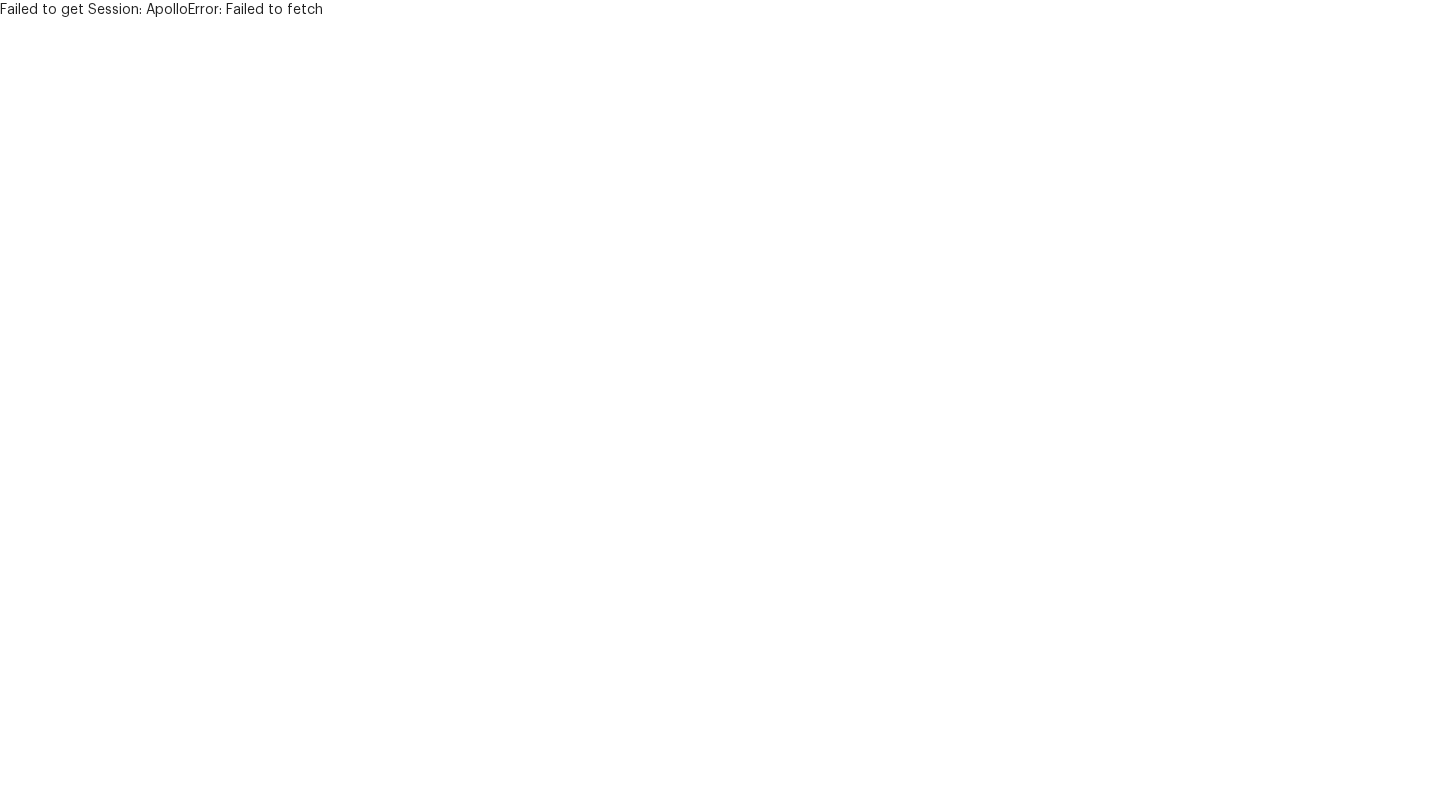 scroll, scrollTop: 0, scrollLeft: 0, axis: both 